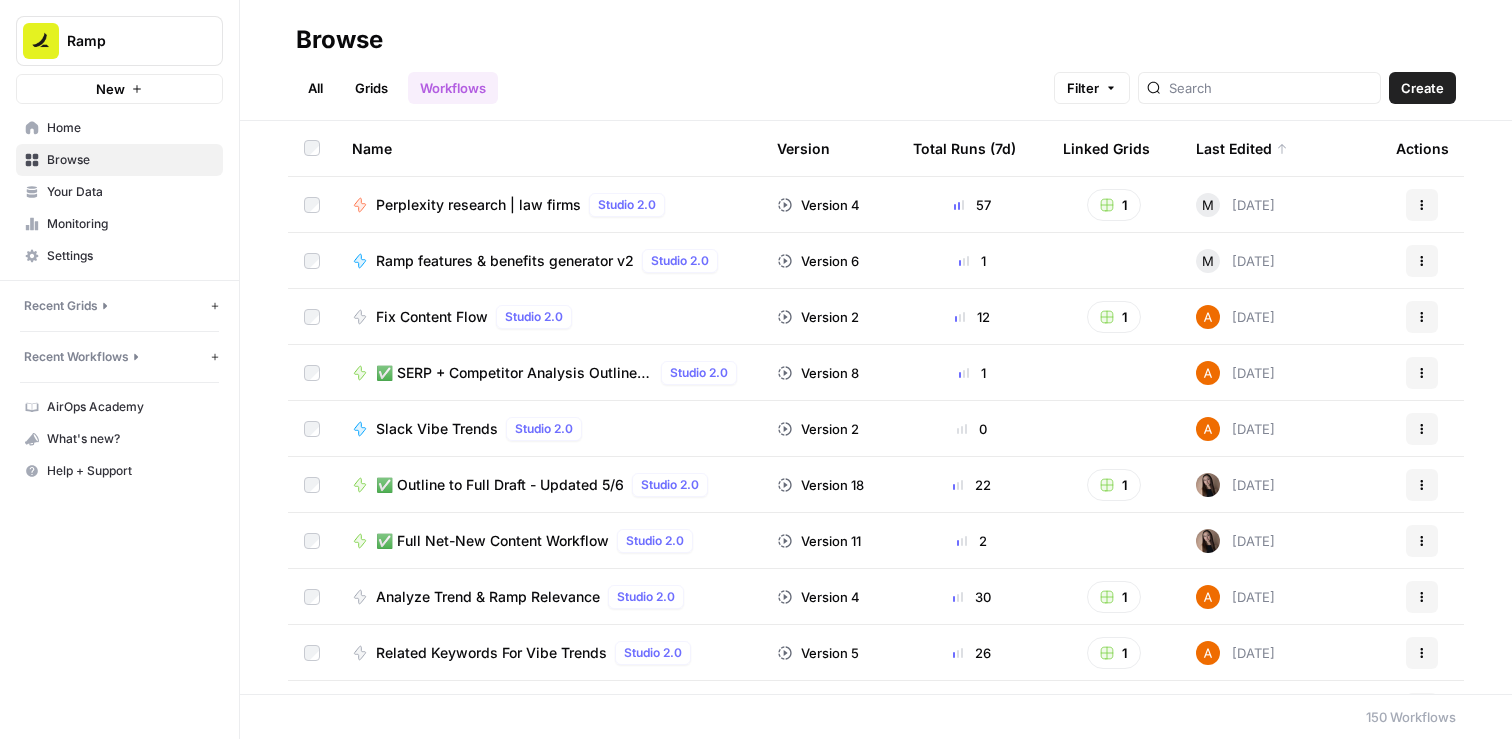 scroll, scrollTop: 0, scrollLeft: 0, axis: both 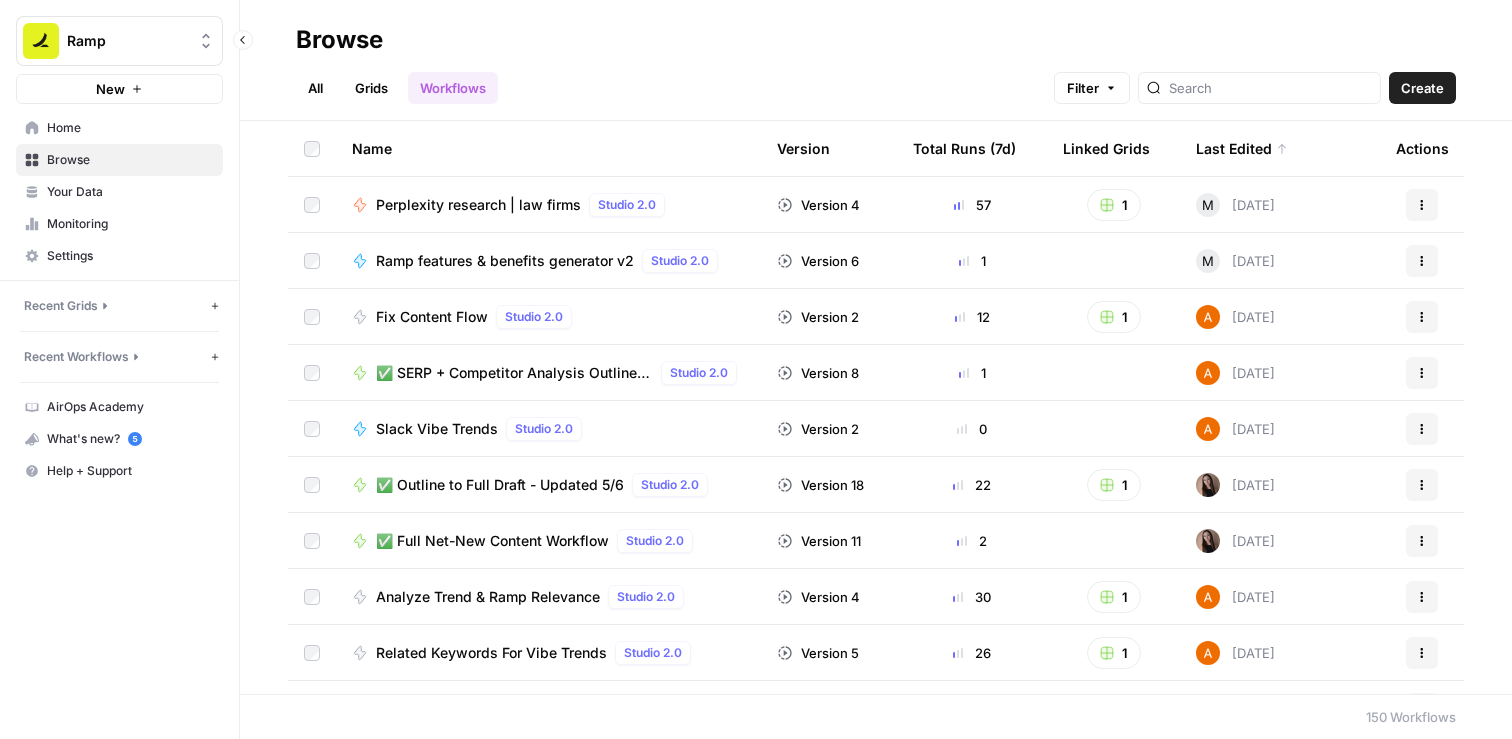 click on "Recent Workflows" at bounding box center (76, 357) 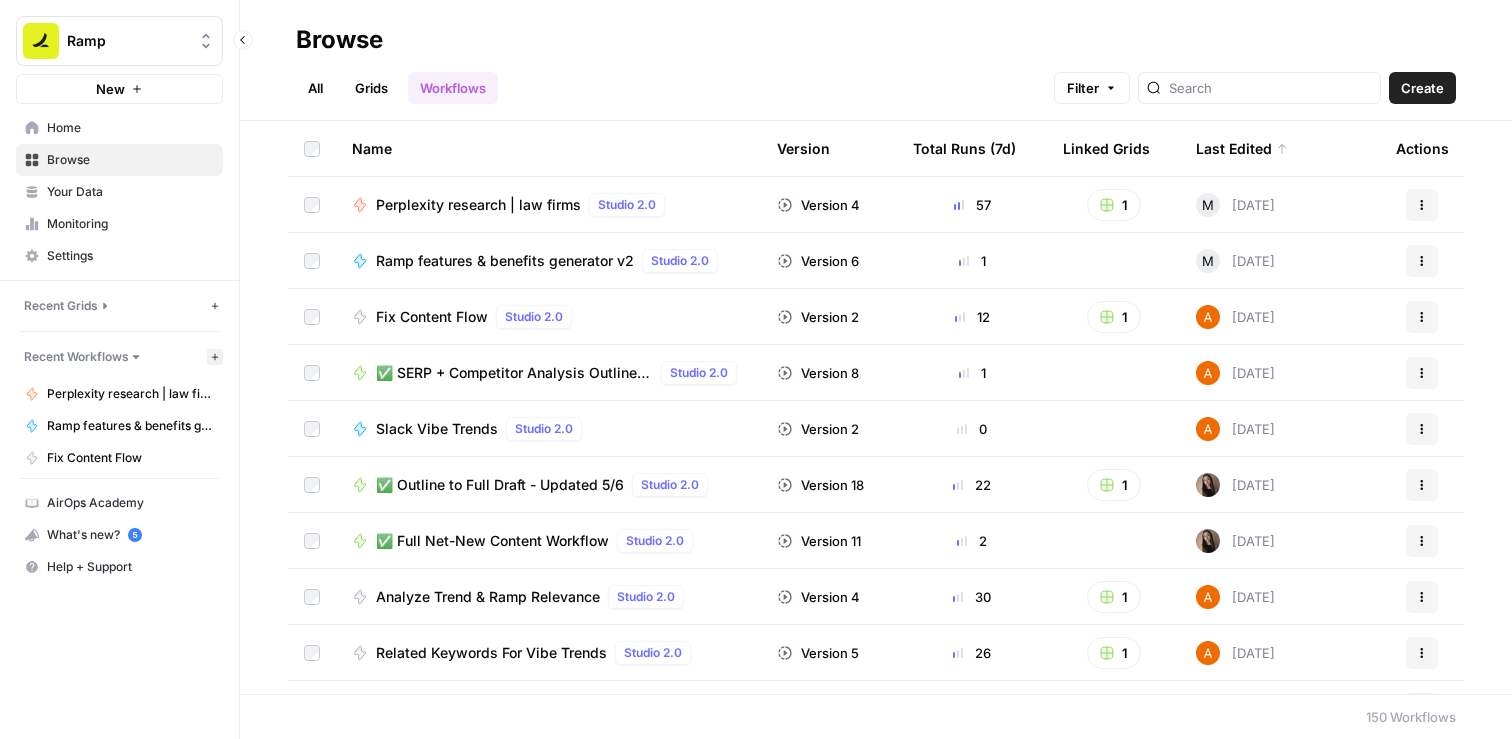 click 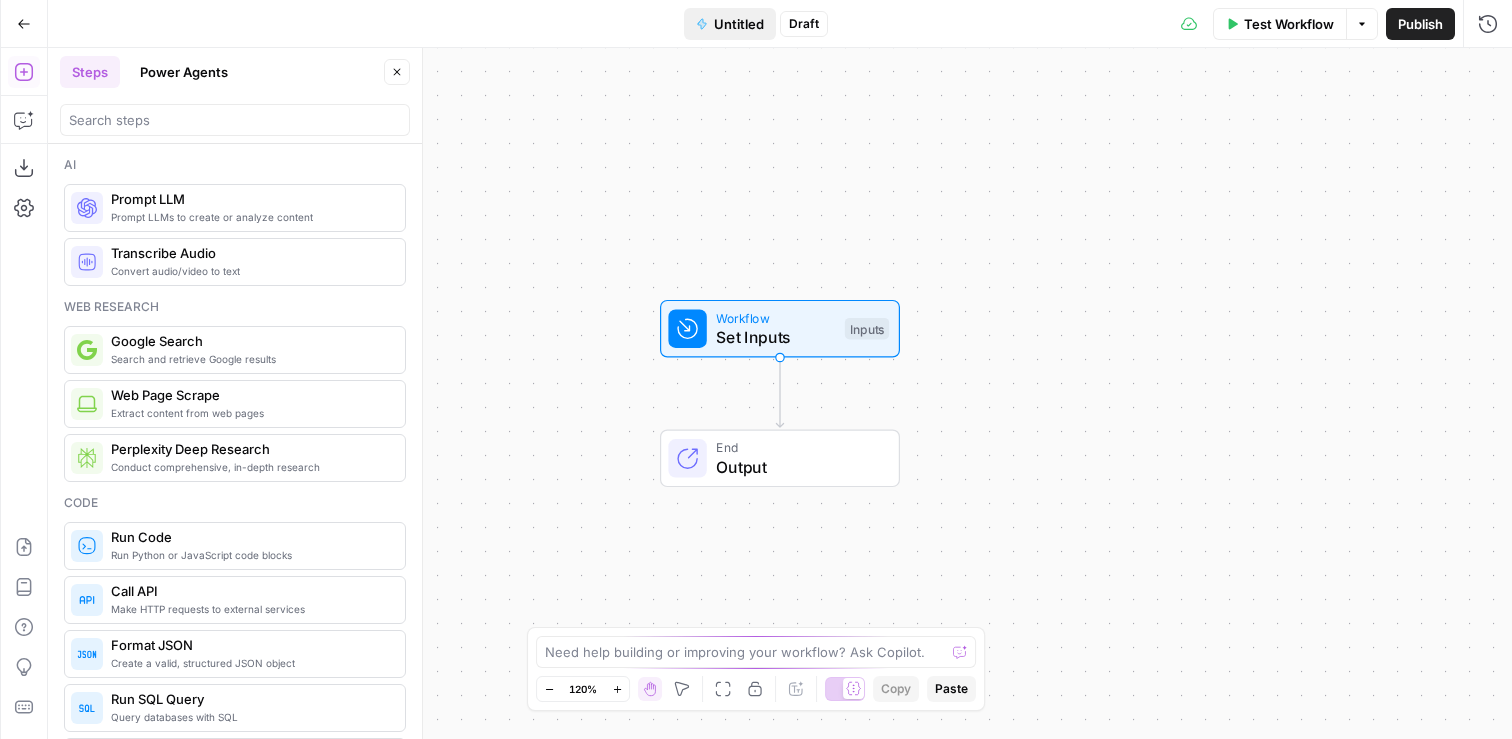 click on "Untitled" at bounding box center [739, 24] 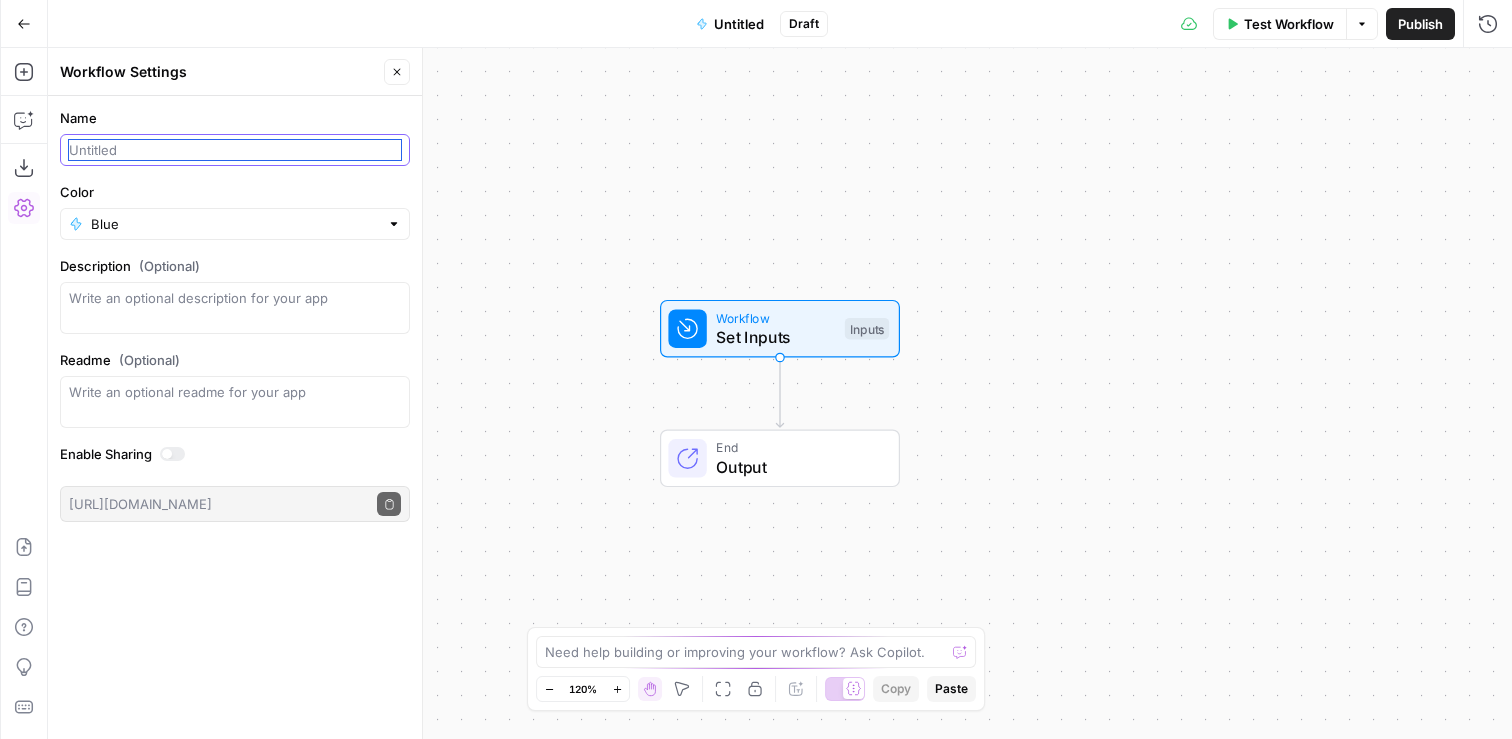 click on "Name" at bounding box center (235, 150) 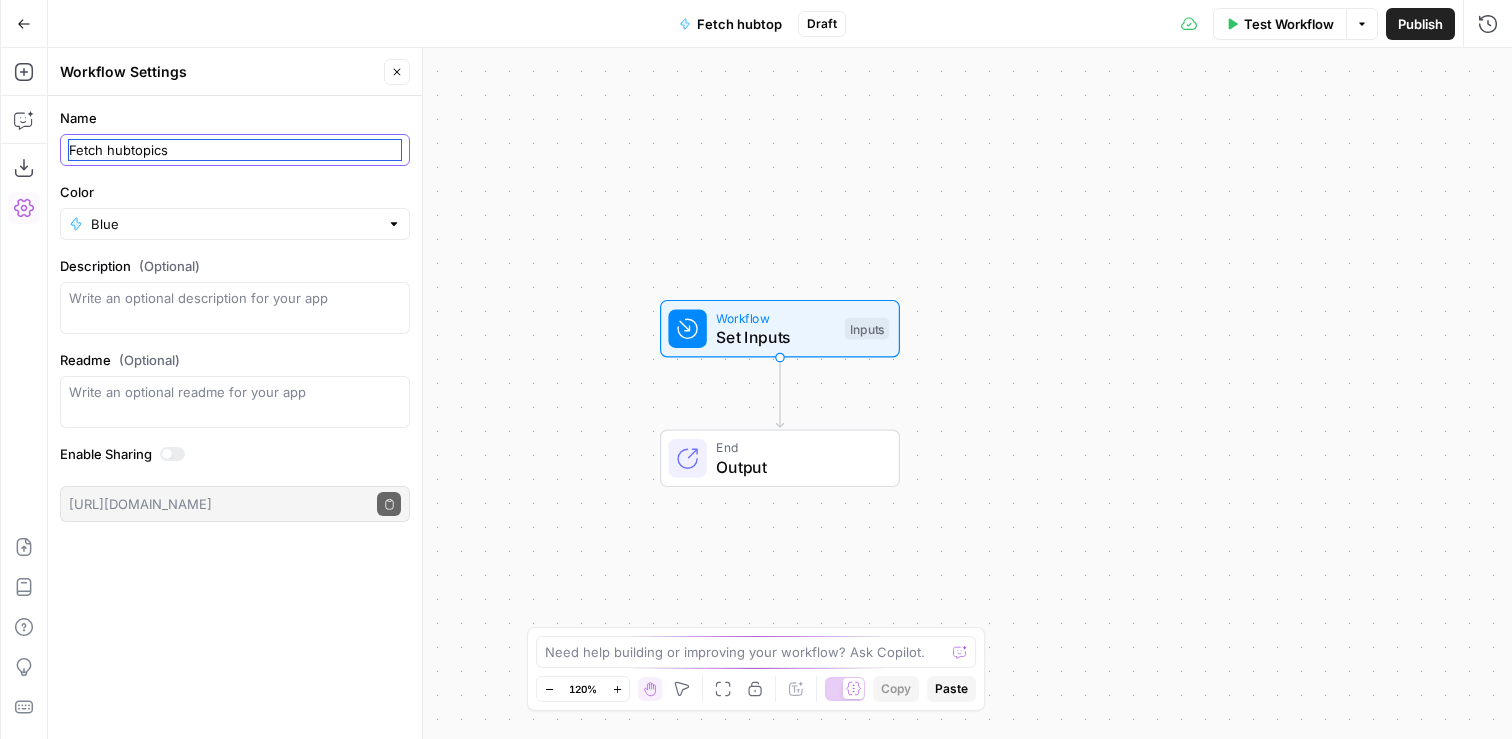 type on "Fetch hubtopics" 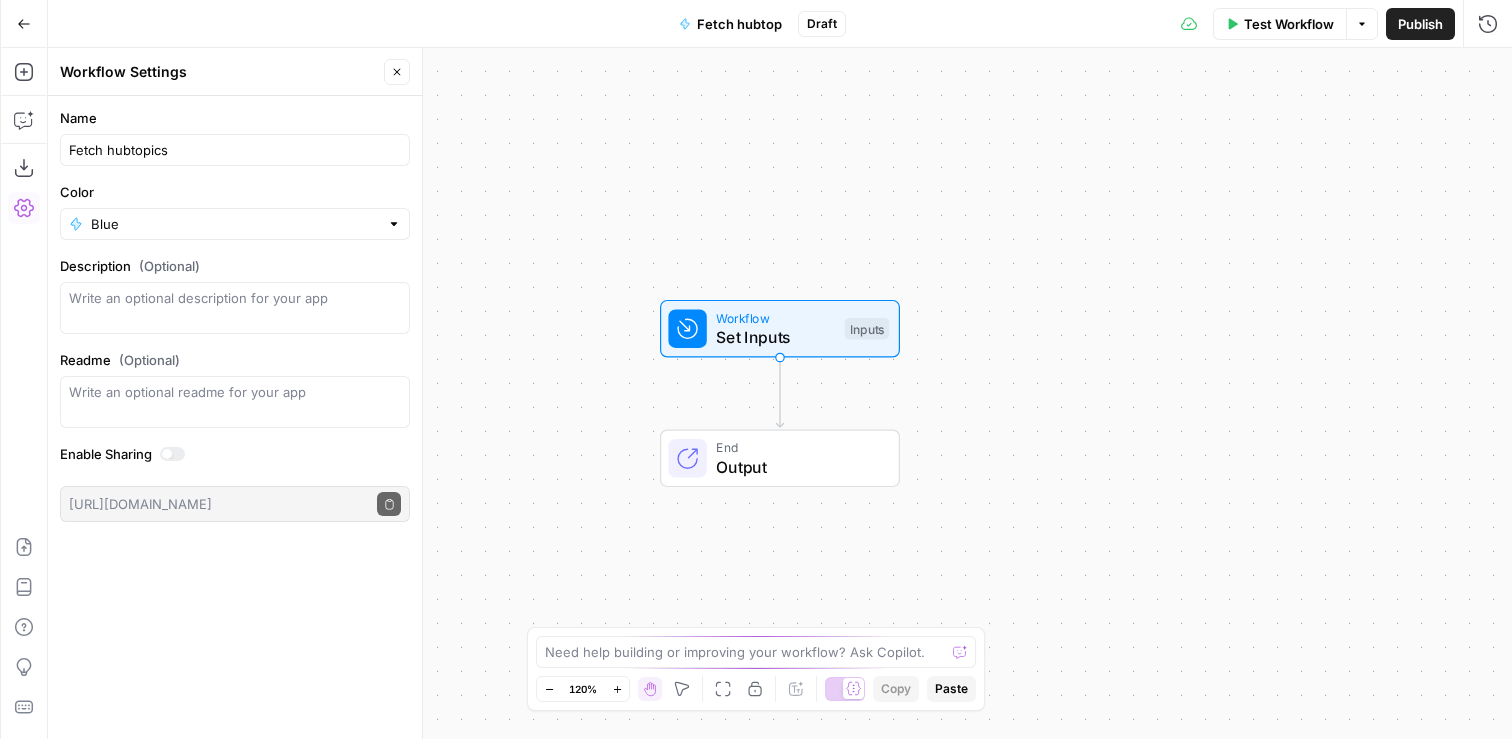 click on "Color" at bounding box center (235, 192) 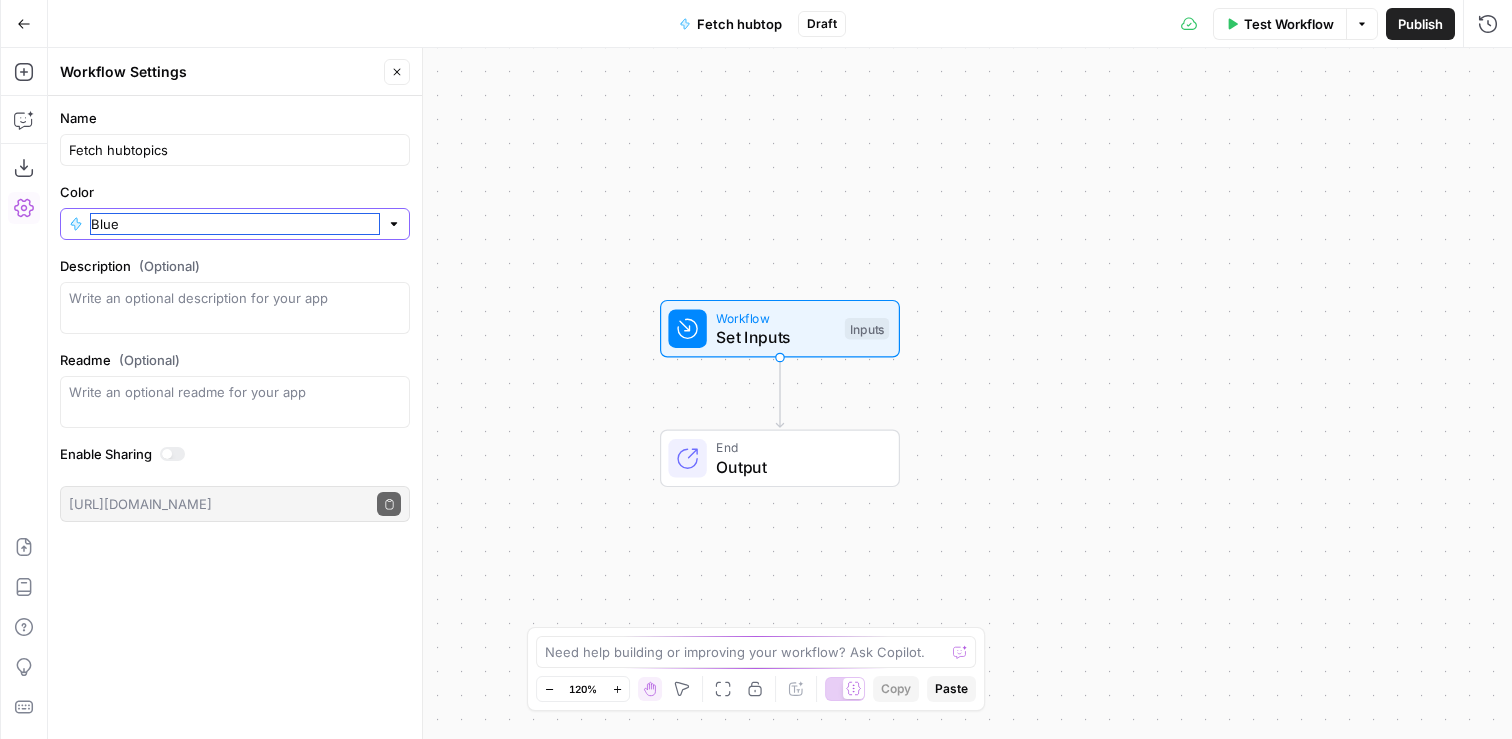 click on "Blue" at bounding box center (235, 224) 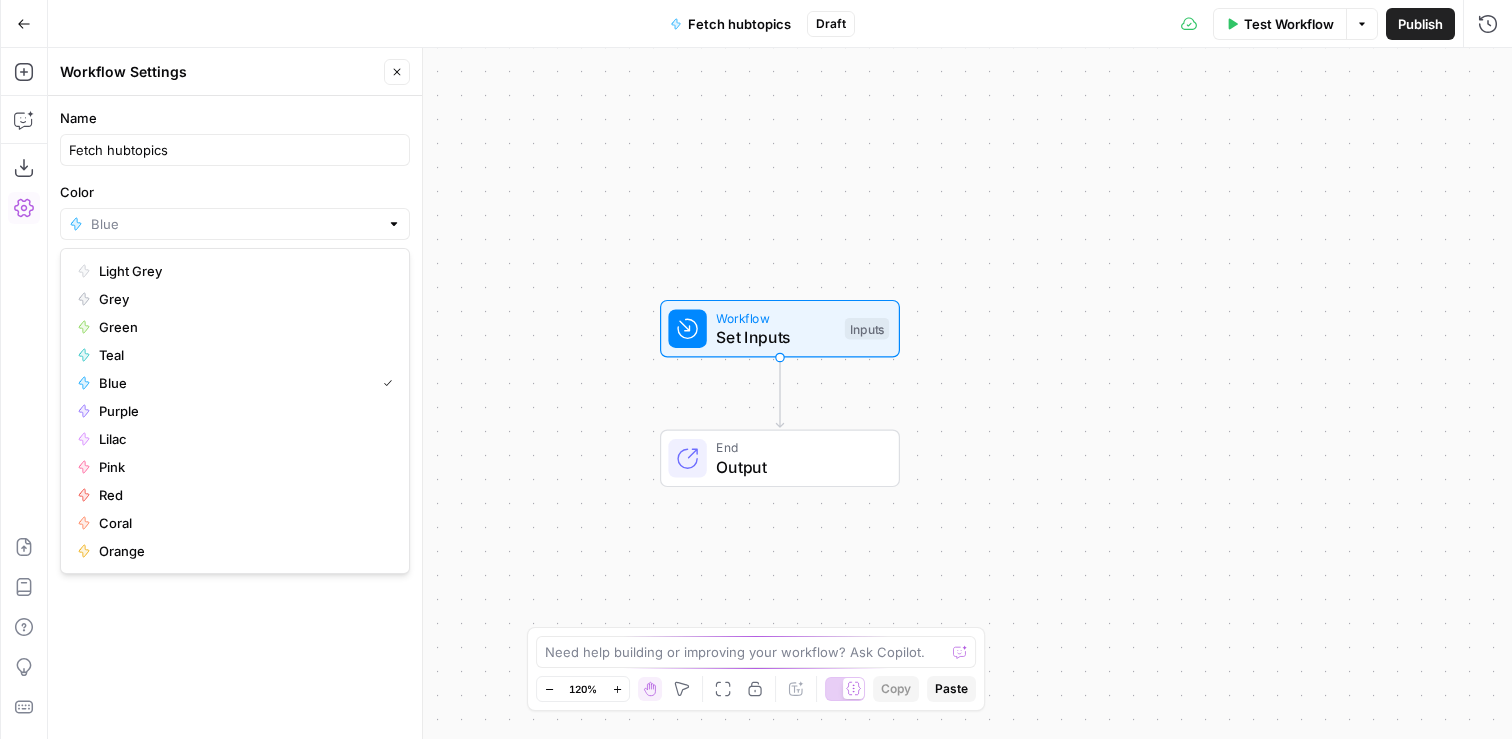 type on "Blue" 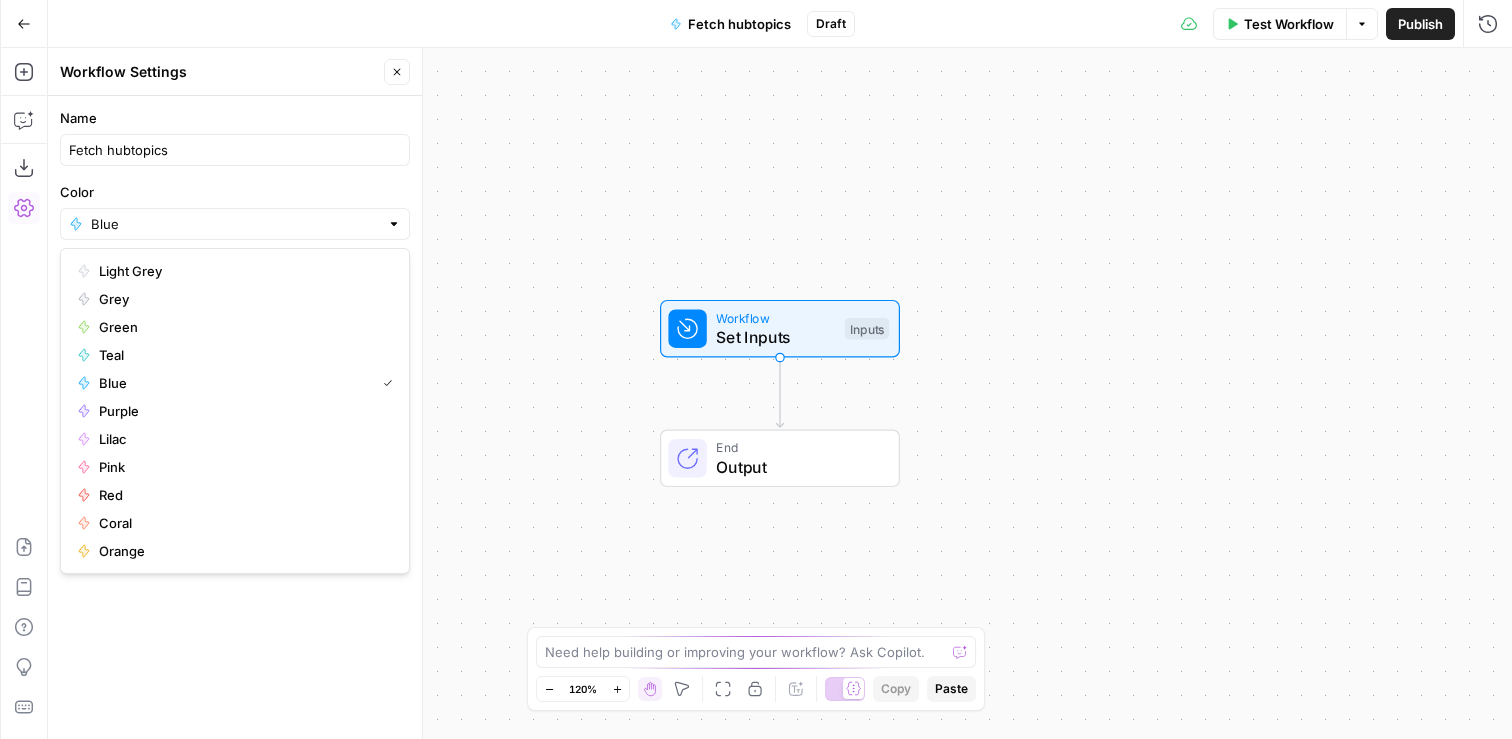 click on "Color" at bounding box center [235, 192] 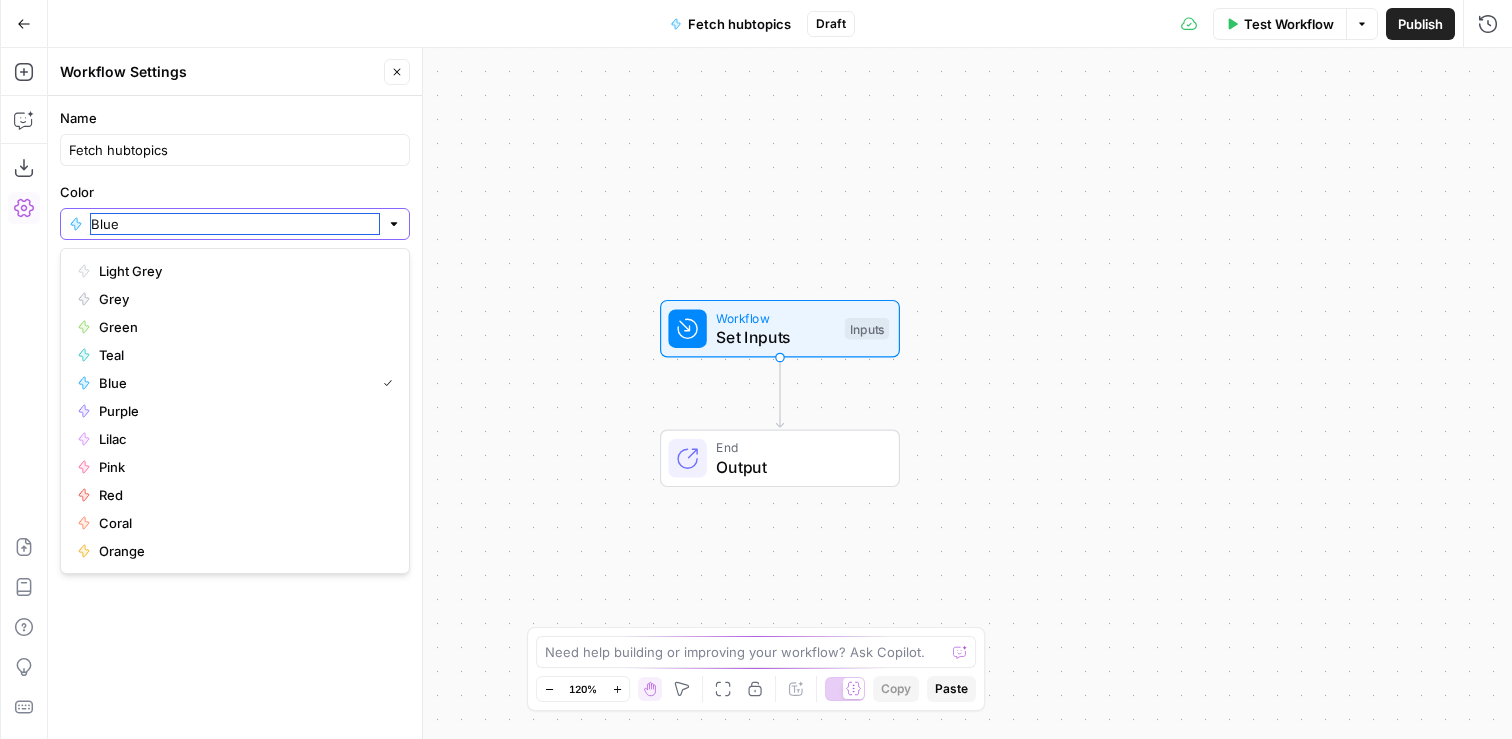 click on "Blue" at bounding box center (235, 224) 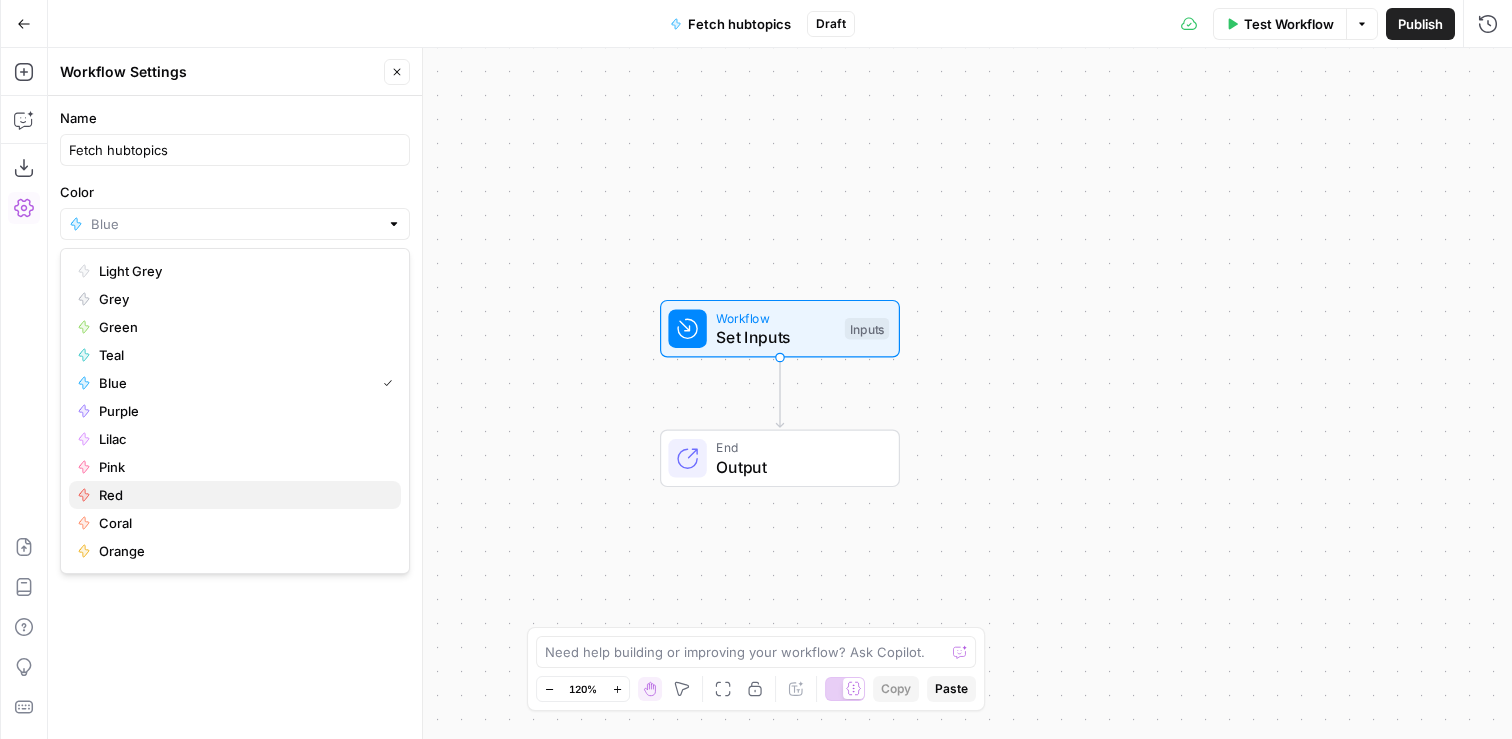click on "Red" at bounding box center [235, 495] 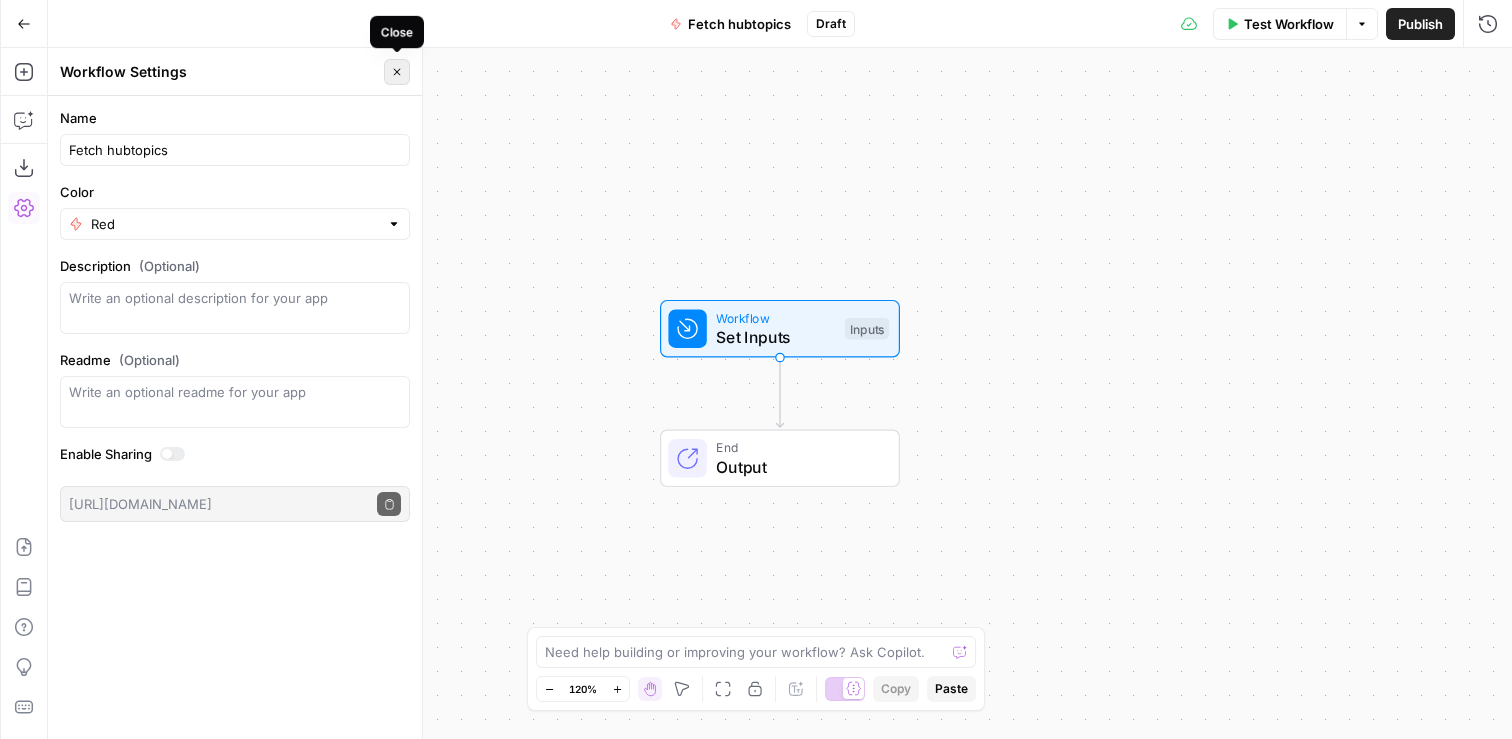 click on "Close" at bounding box center [397, 72] 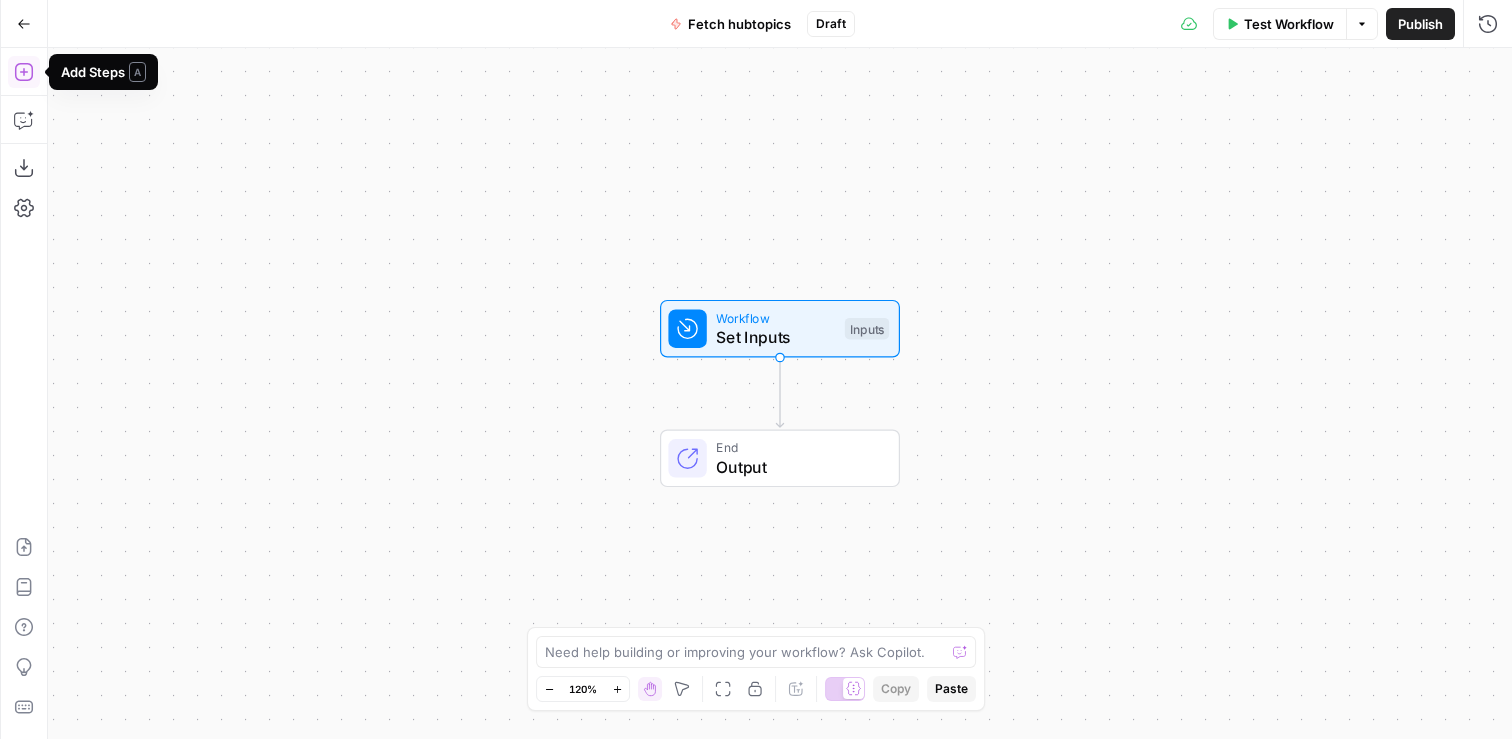 click 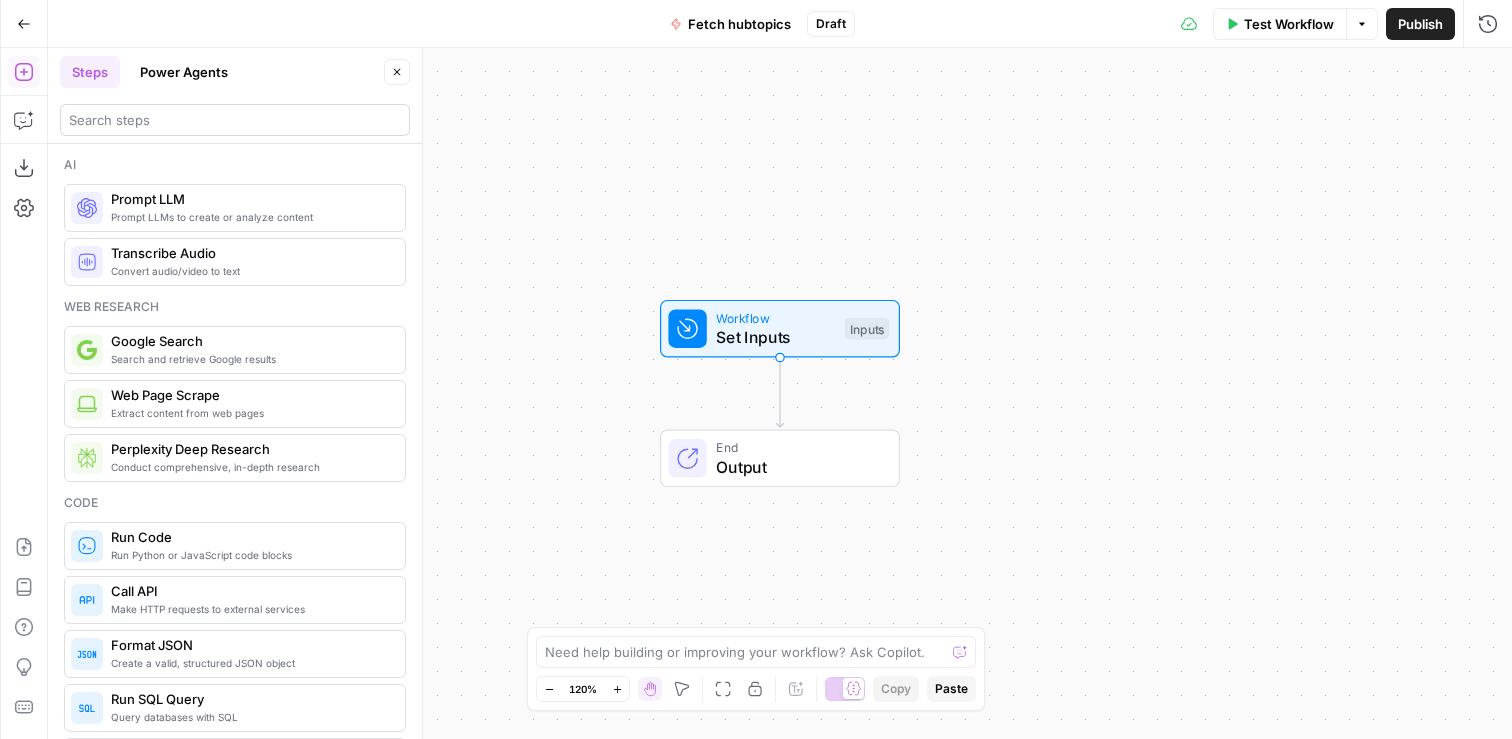 click at bounding box center [235, 120] 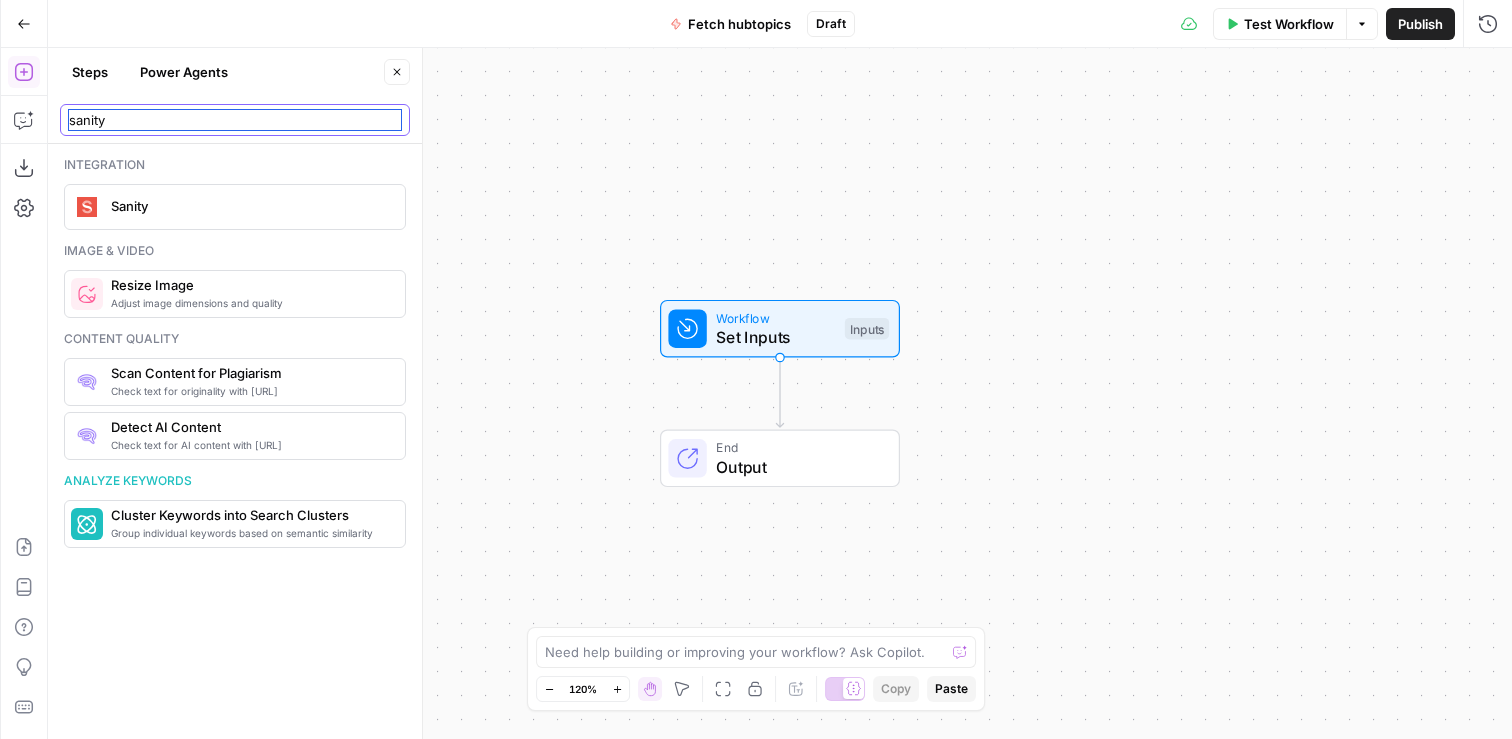 type on "sanity" 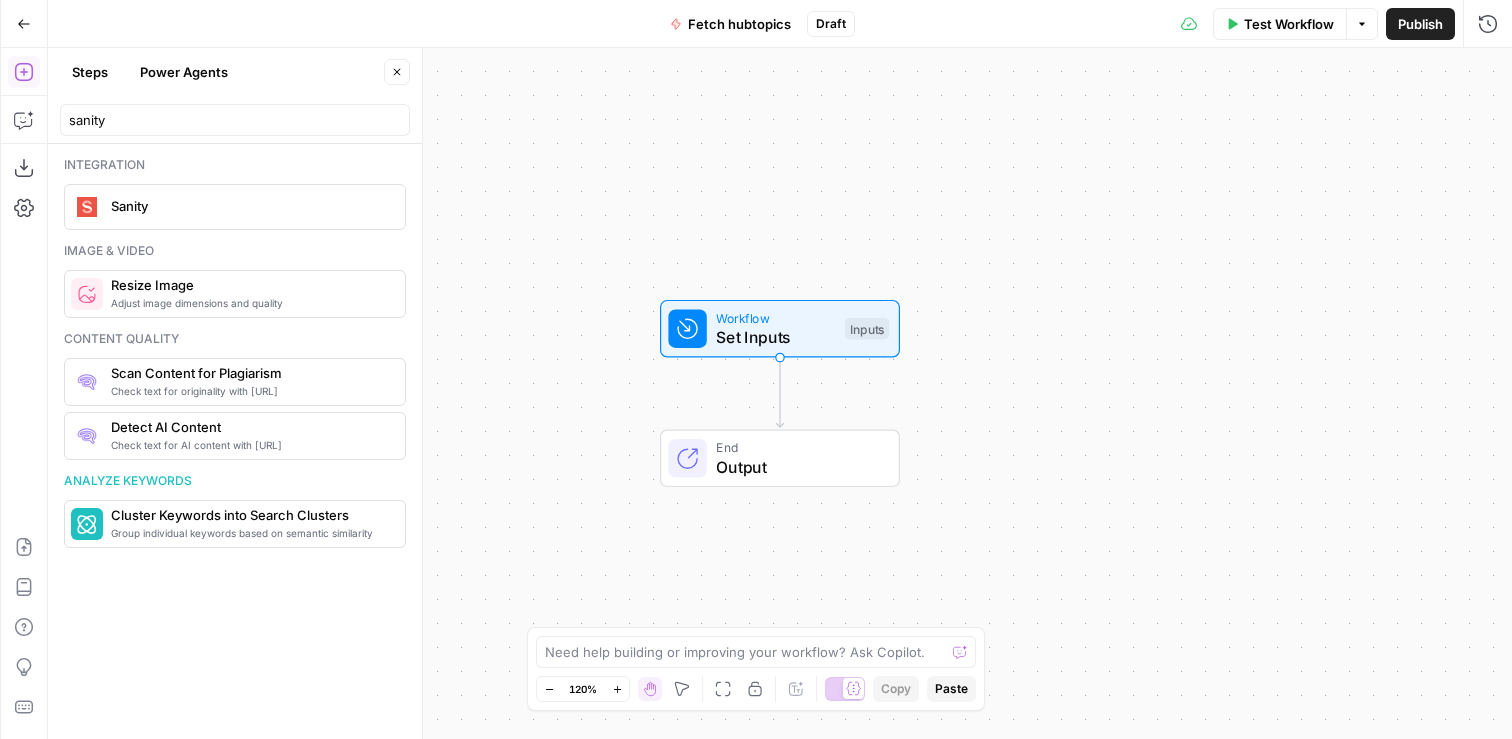 click on "Sanity" at bounding box center (250, 206) 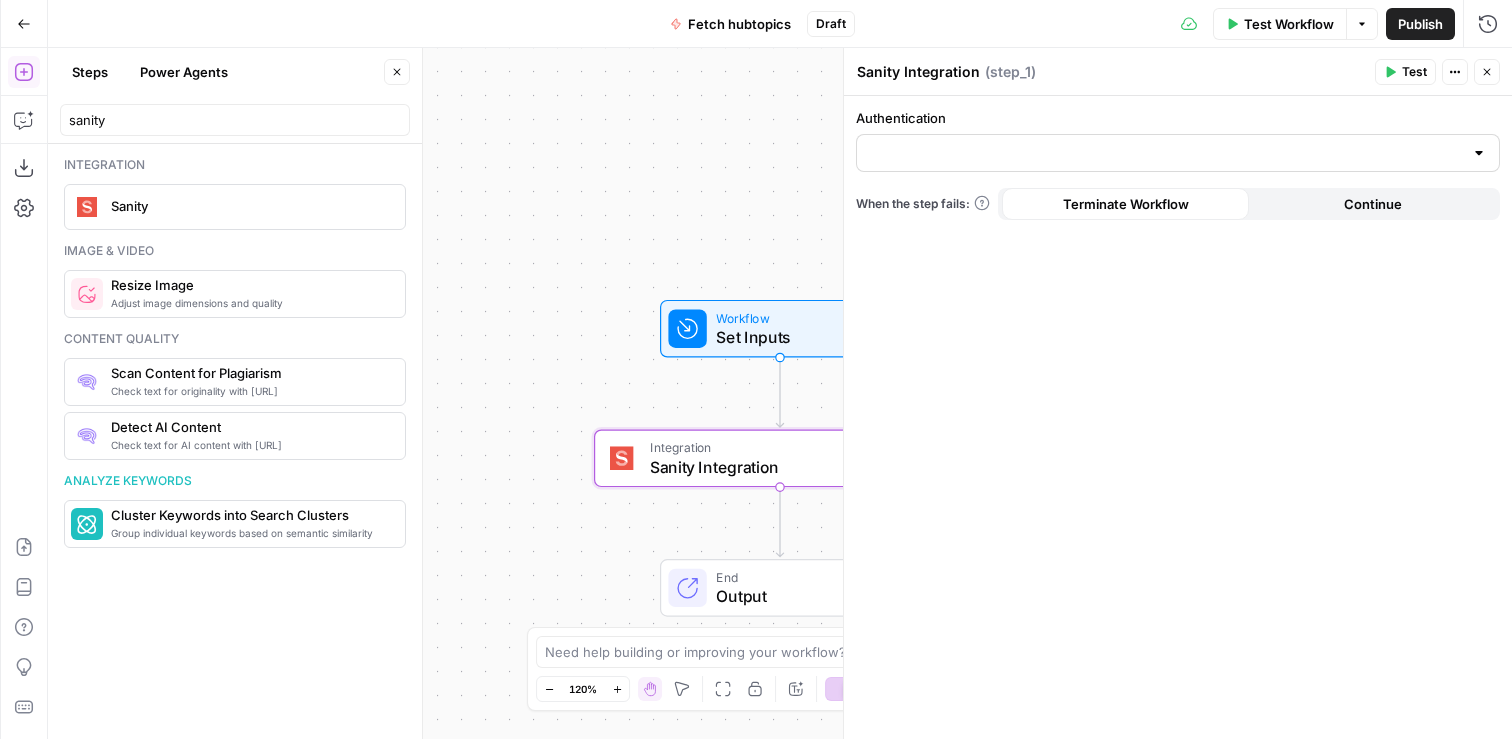 click at bounding box center (1178, 153) 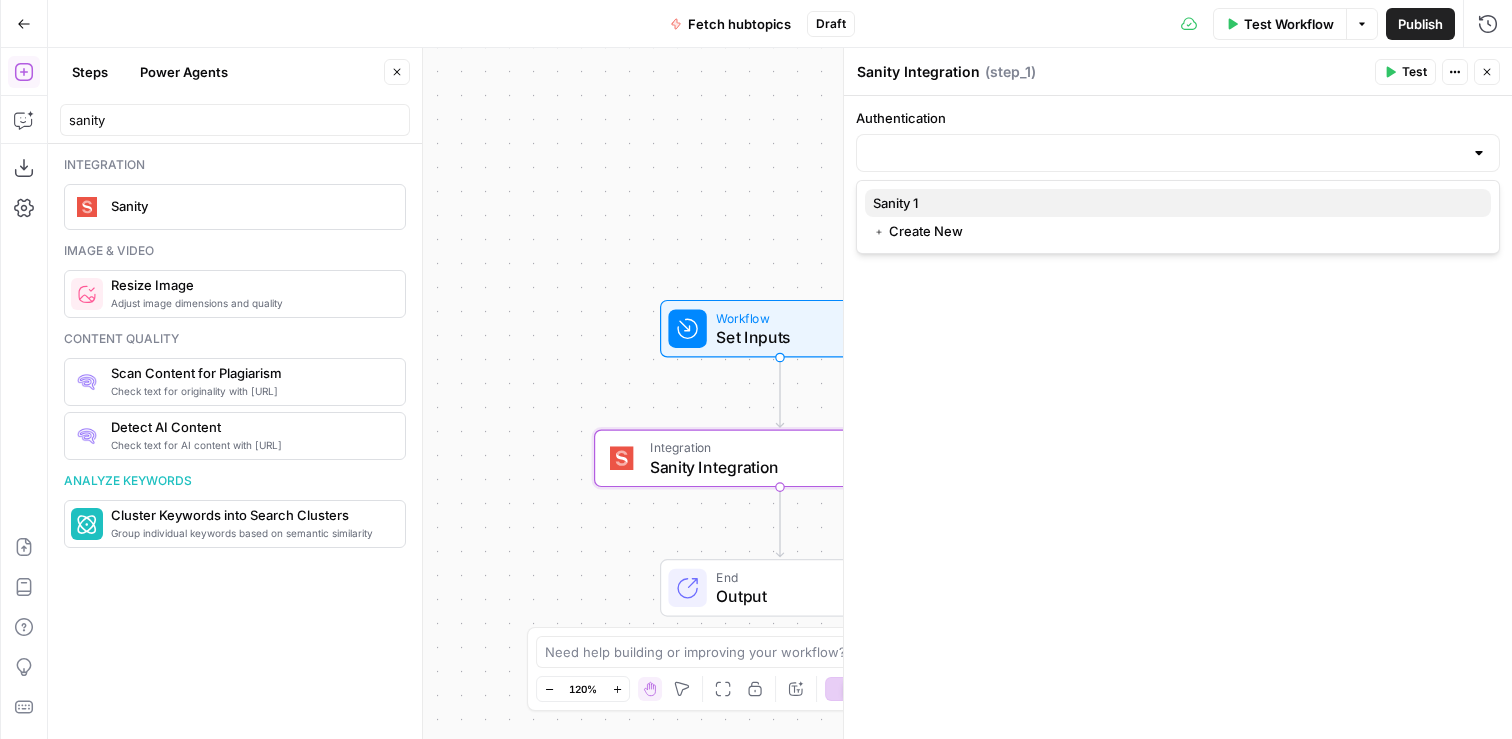 click on "Sanity 1" at bounding box center (1178, 203) 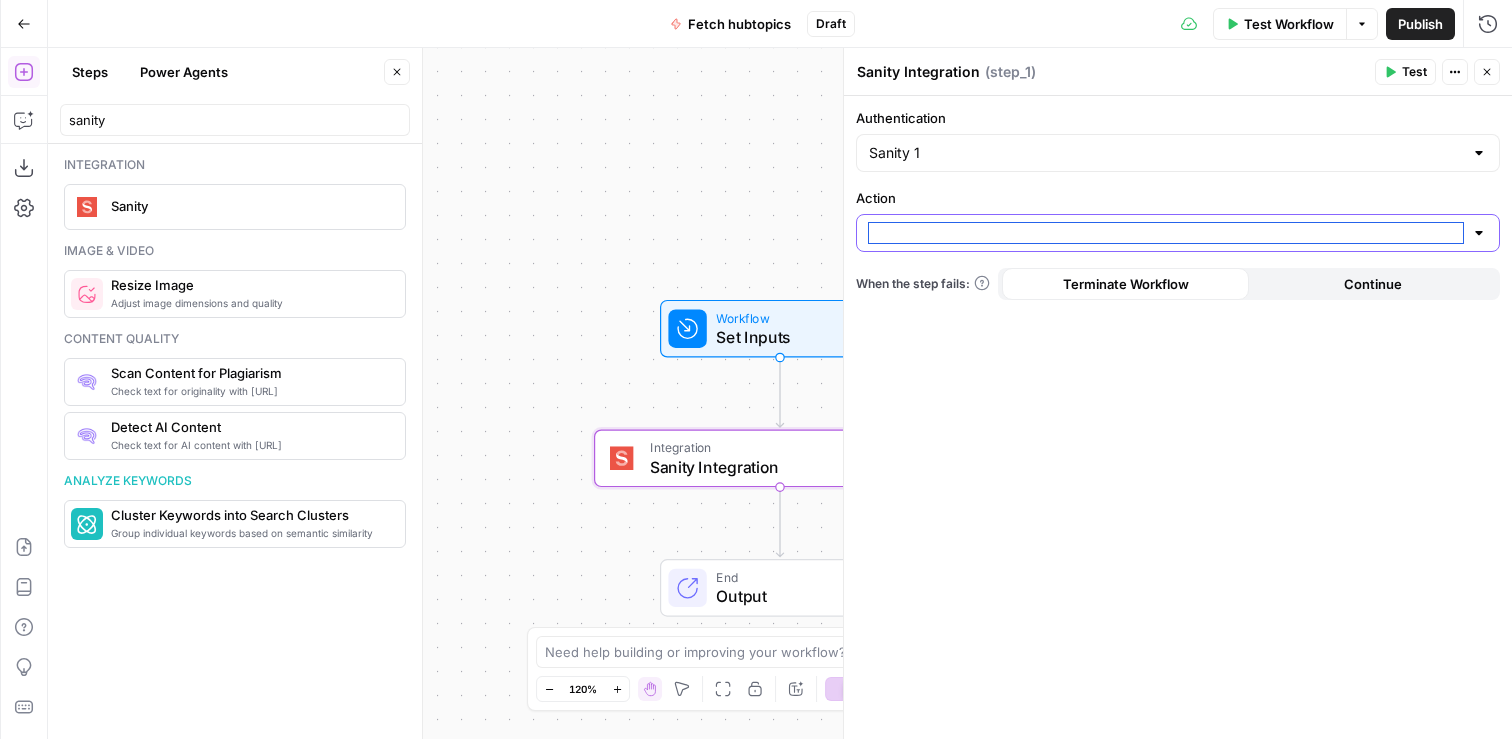 click on "Action" at bounding box center [1166, 233] 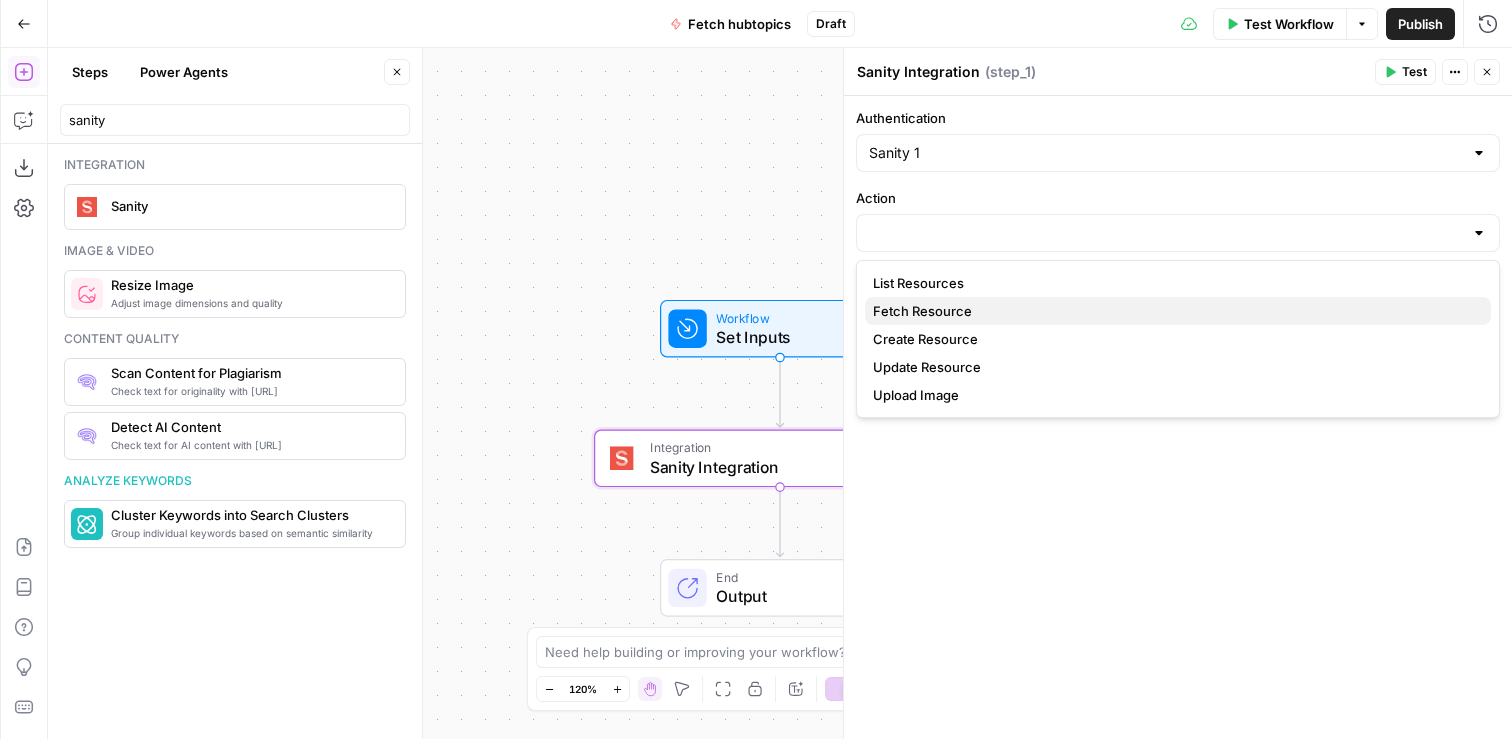 click on "Fetch Resource" at bounding box center (1178, 311) 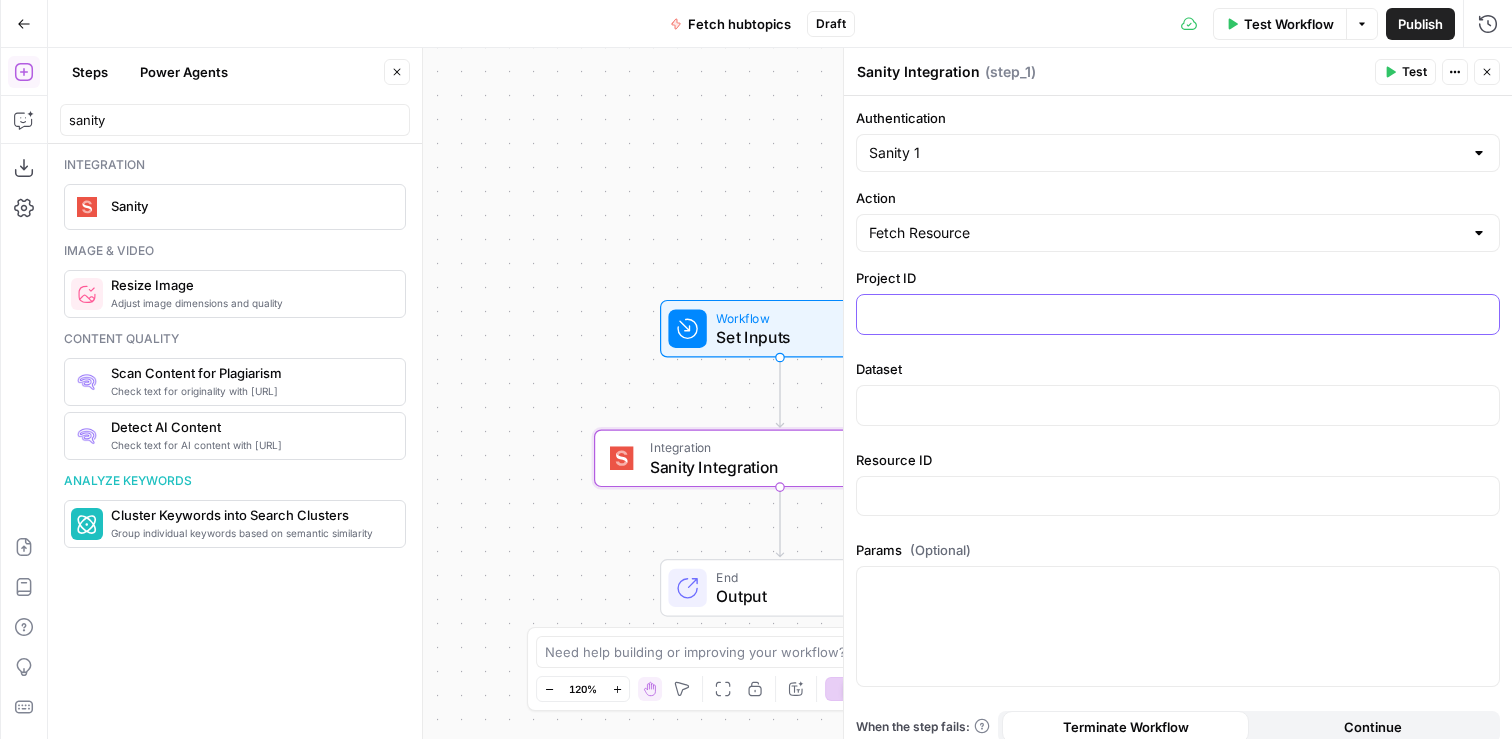 click at bounding box center (1178, 313) 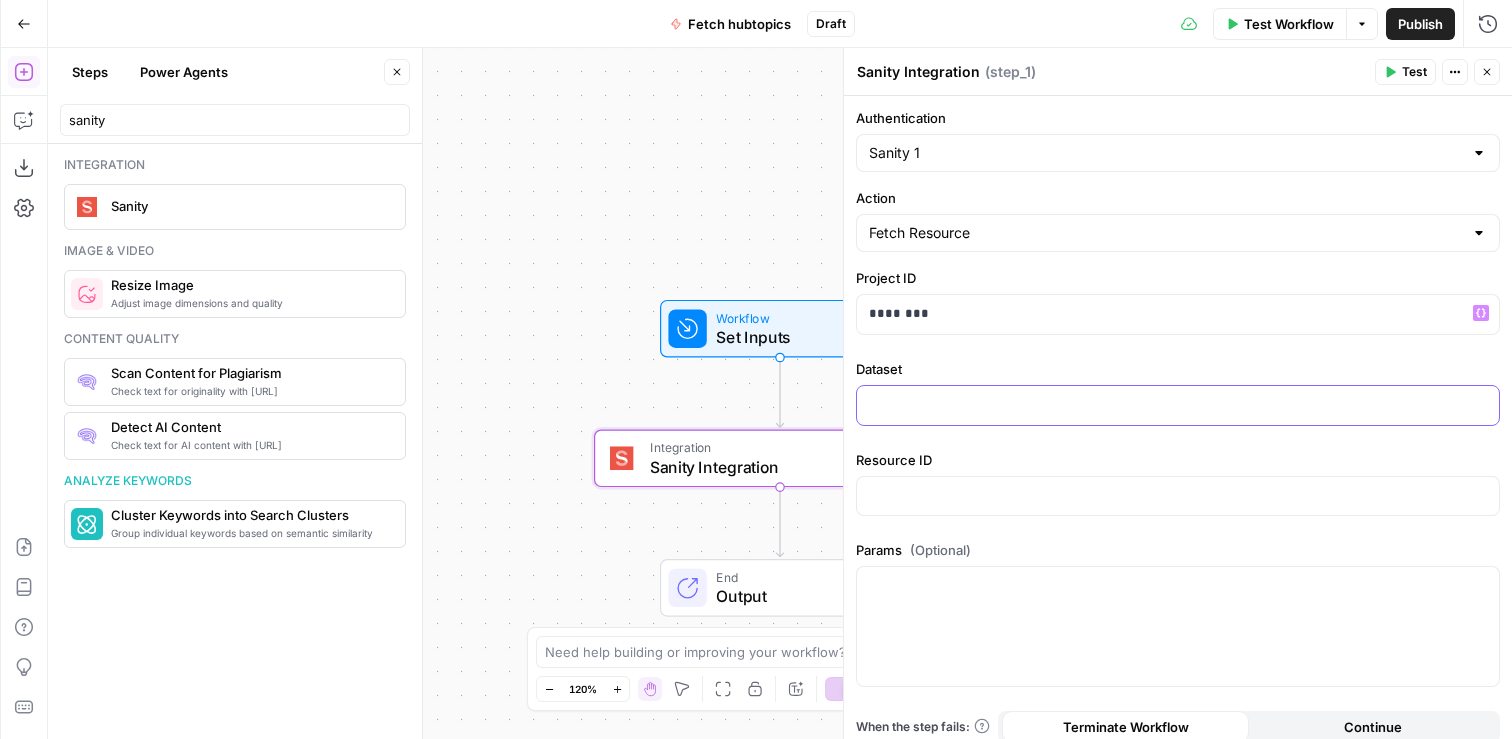 click at bounding box center [1178, 404] 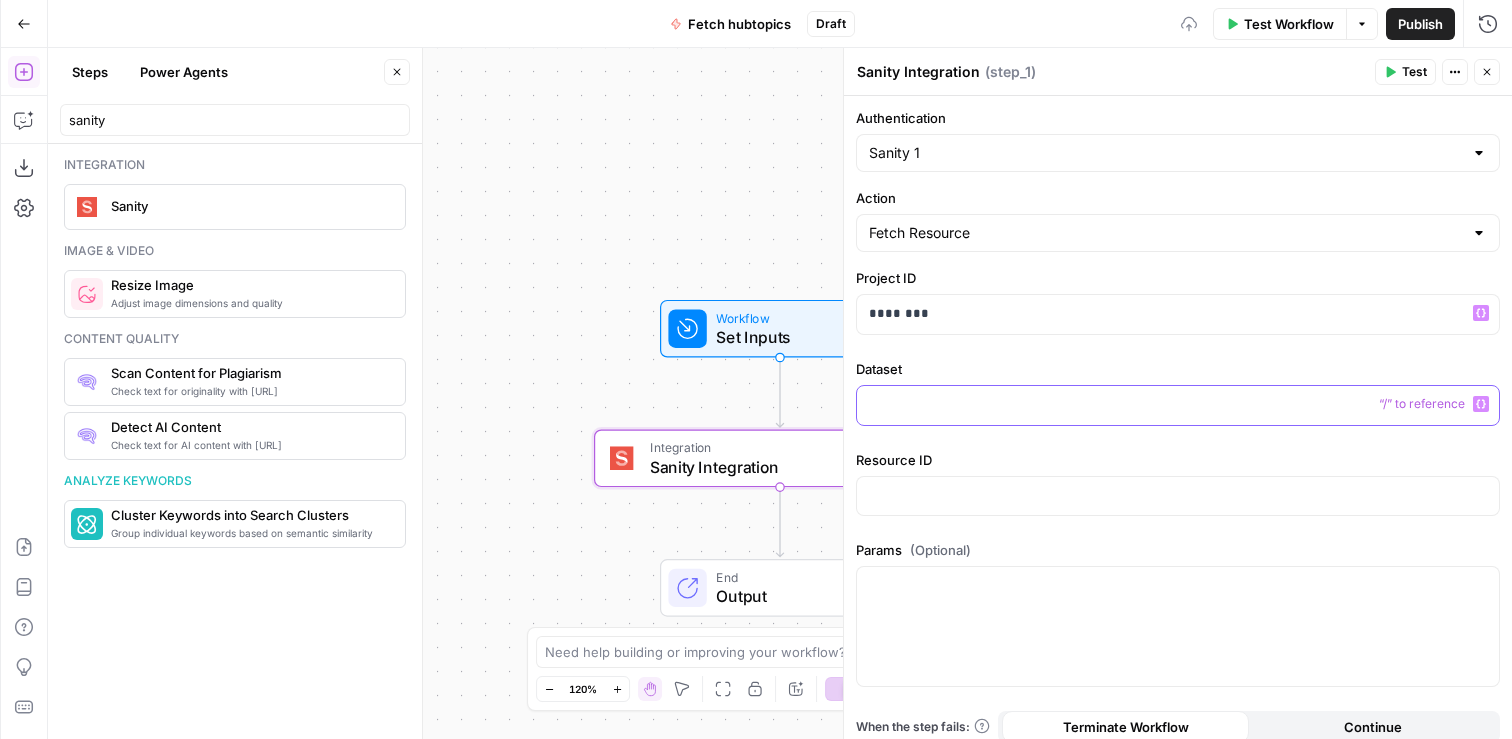 type 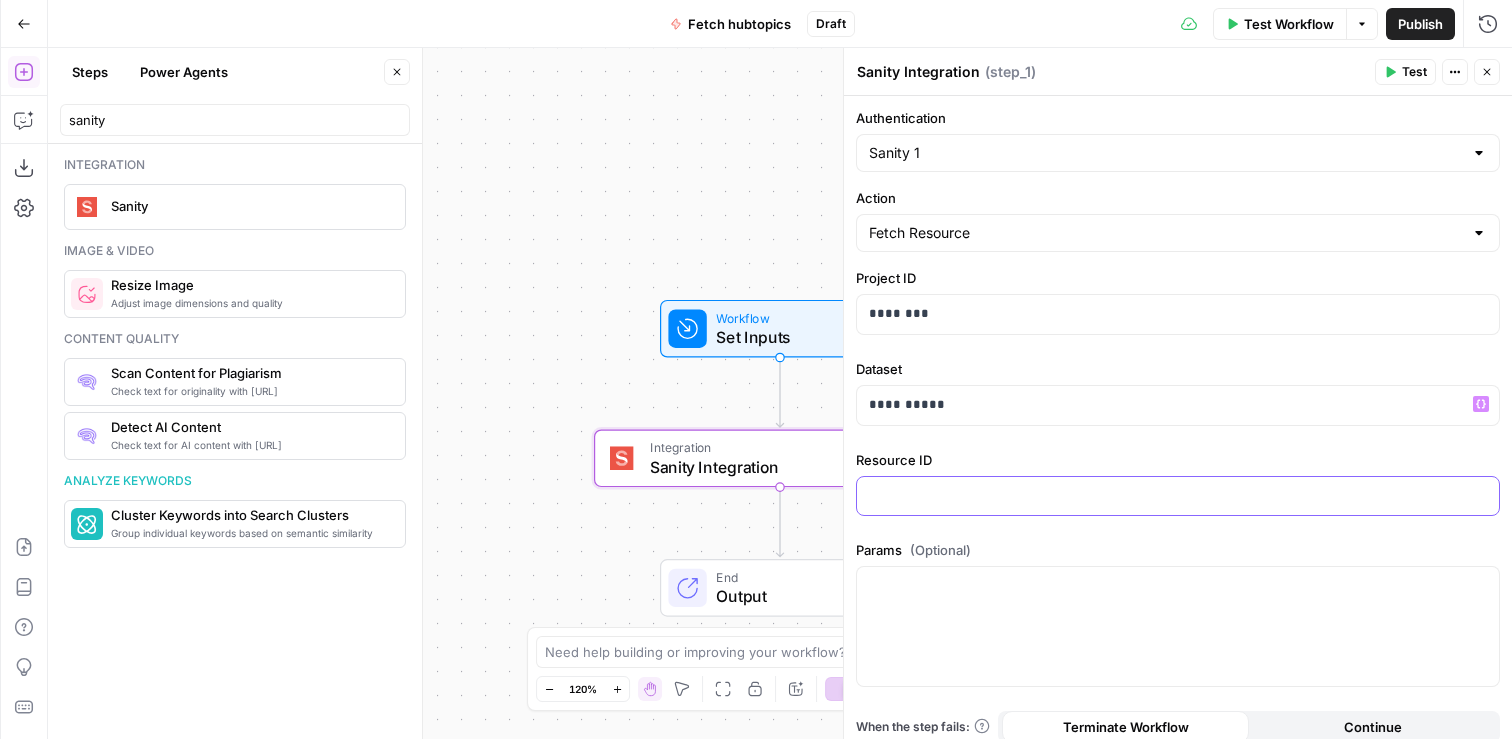 click at bounding box center [1178, 495] 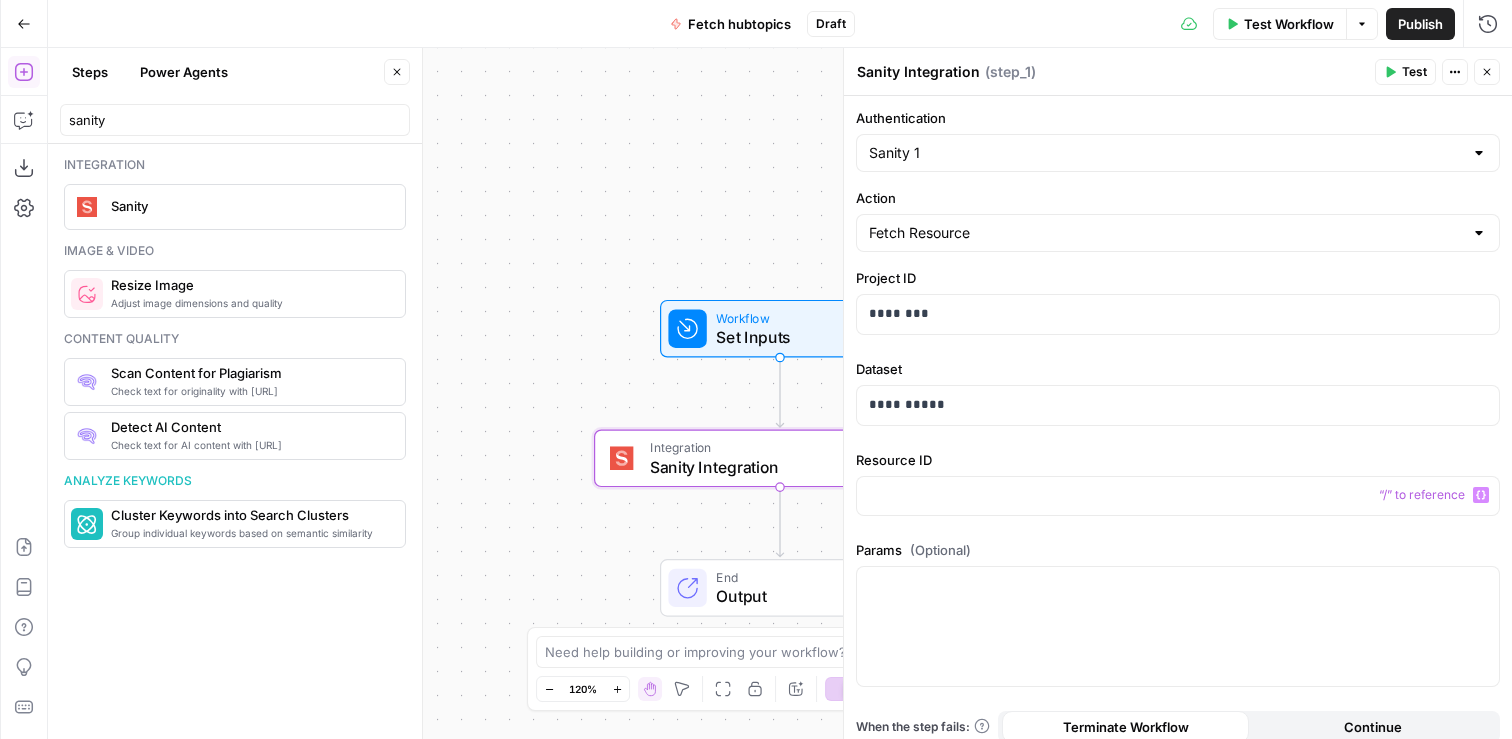 click on "Sanity Integration" at bounding box center [776, 467] 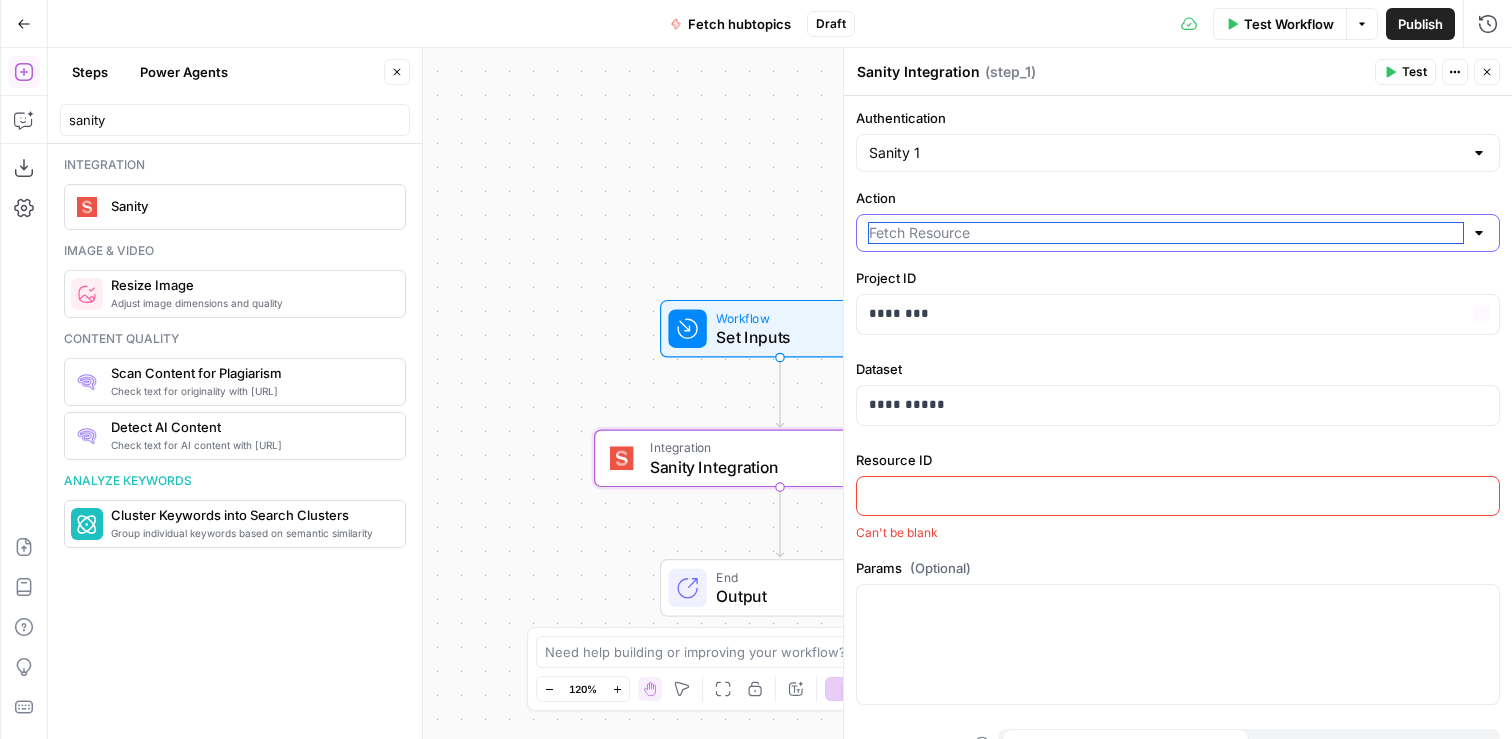 click on "Action" at bounding box center (1166, 233) 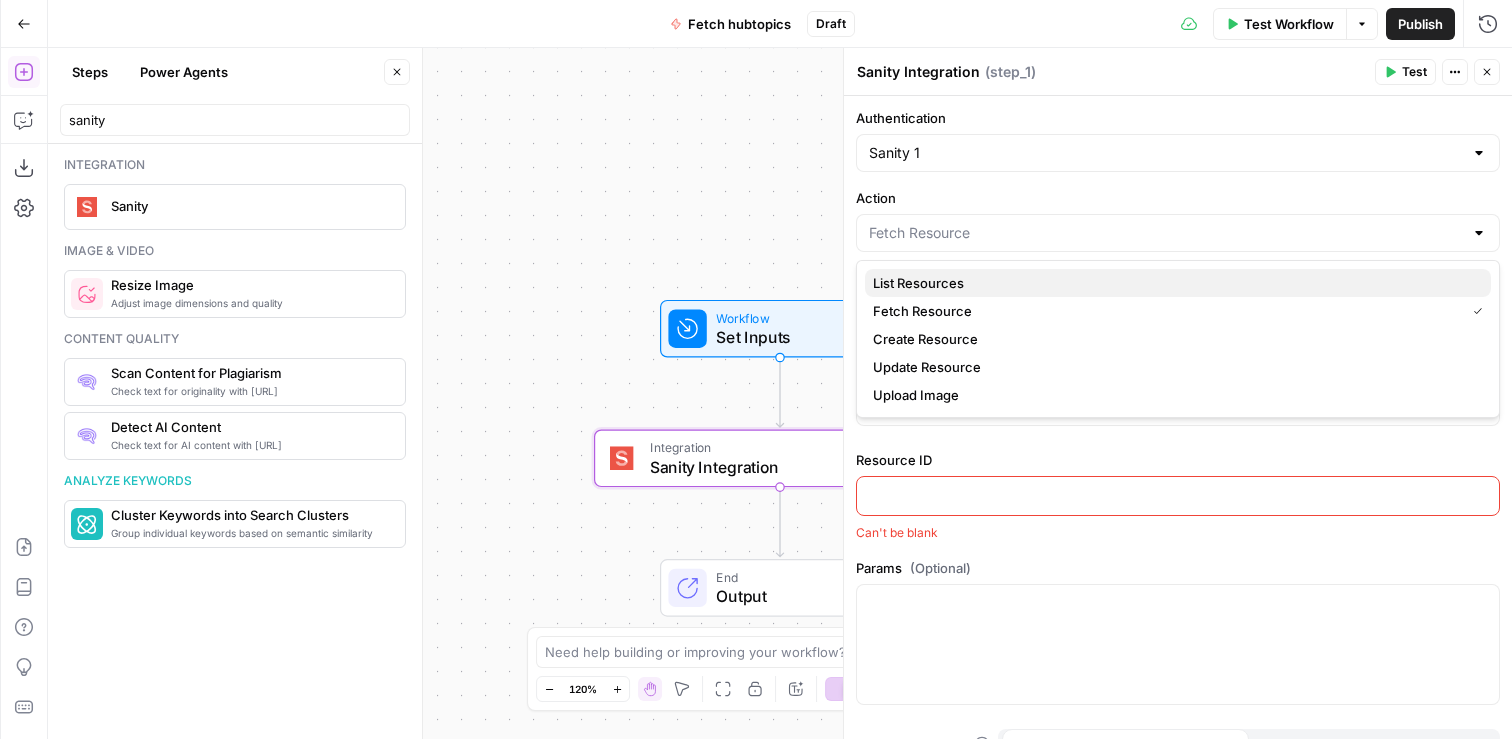 click on "List Resources" at bounding box center [1178, 283] 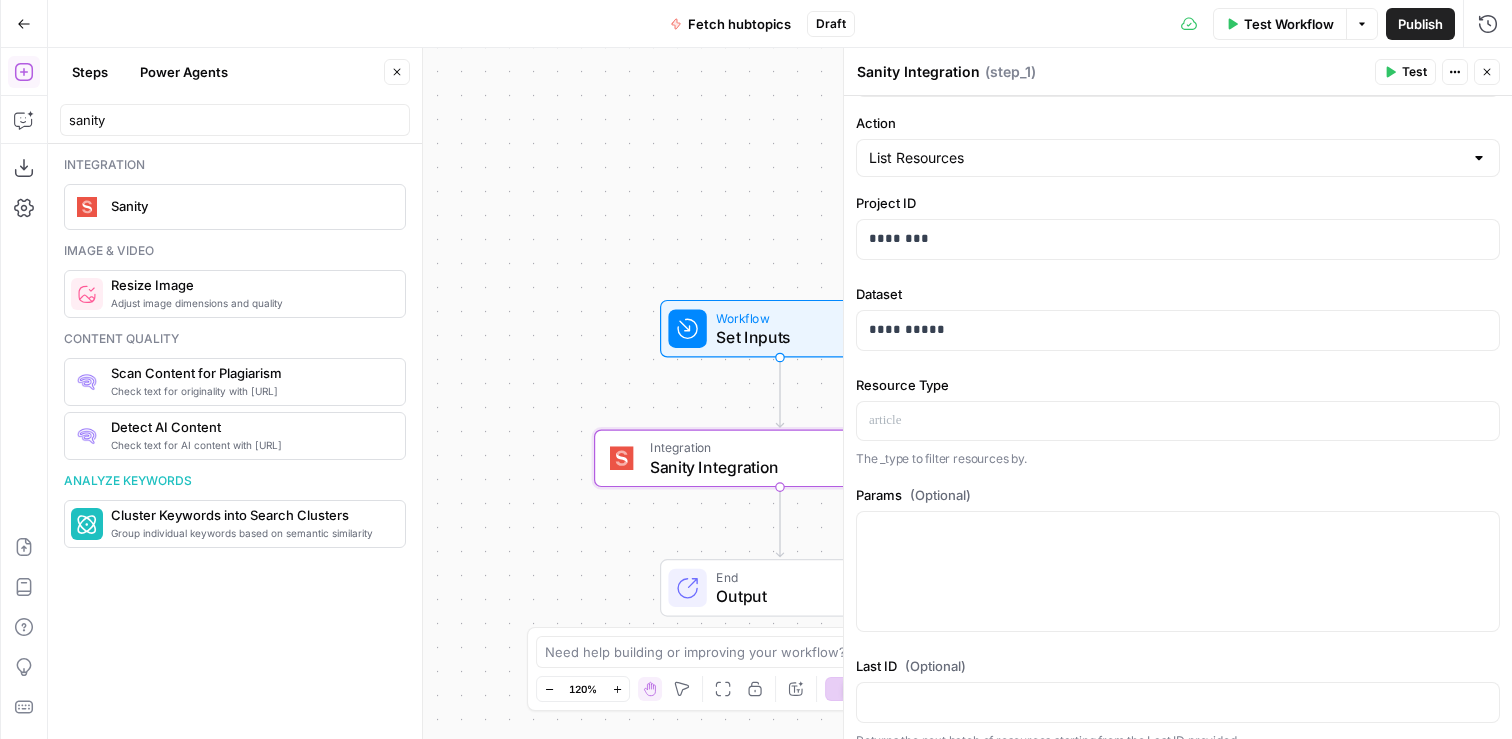 scroll, scrollTop: 95, scrollLeft: 0, axis: vertical 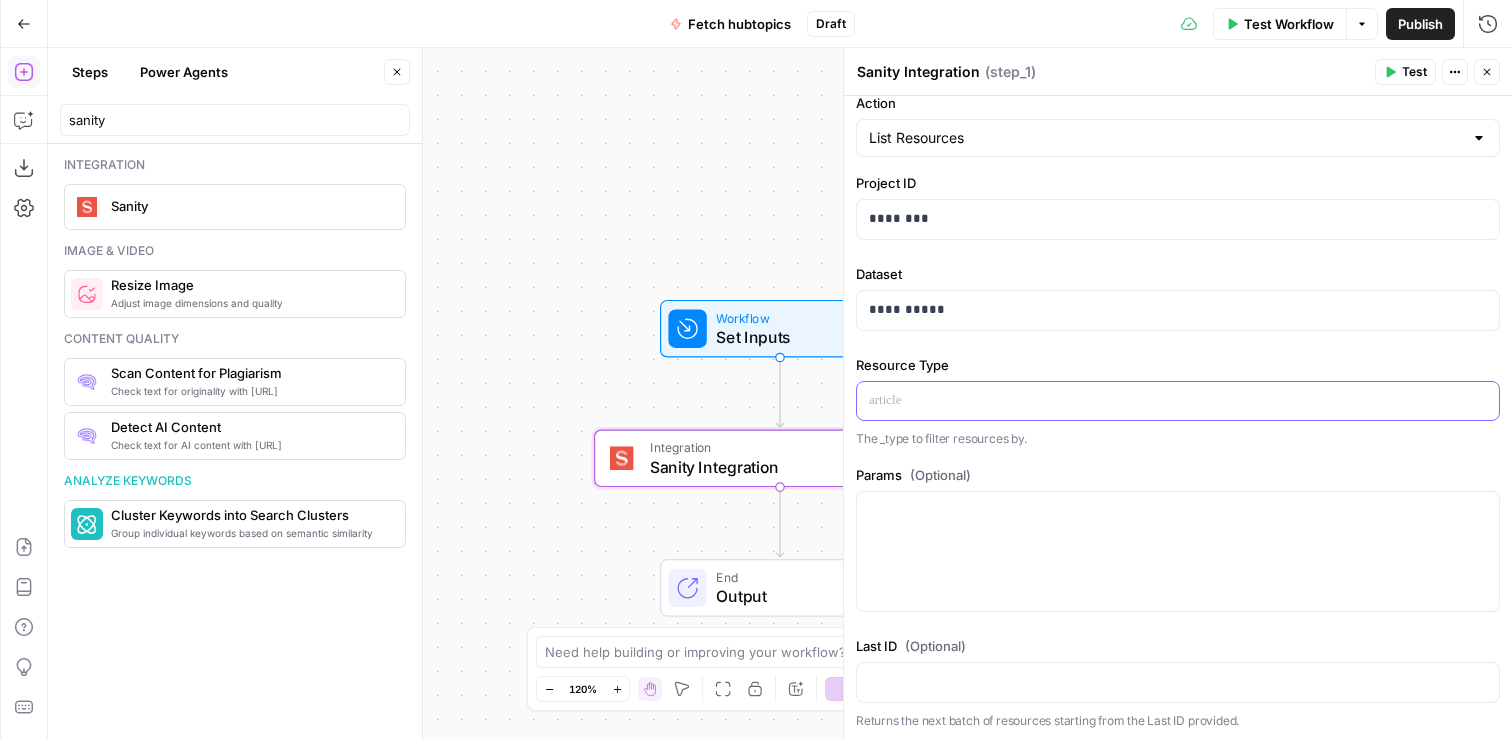 click at bounding box center (1178, 400) 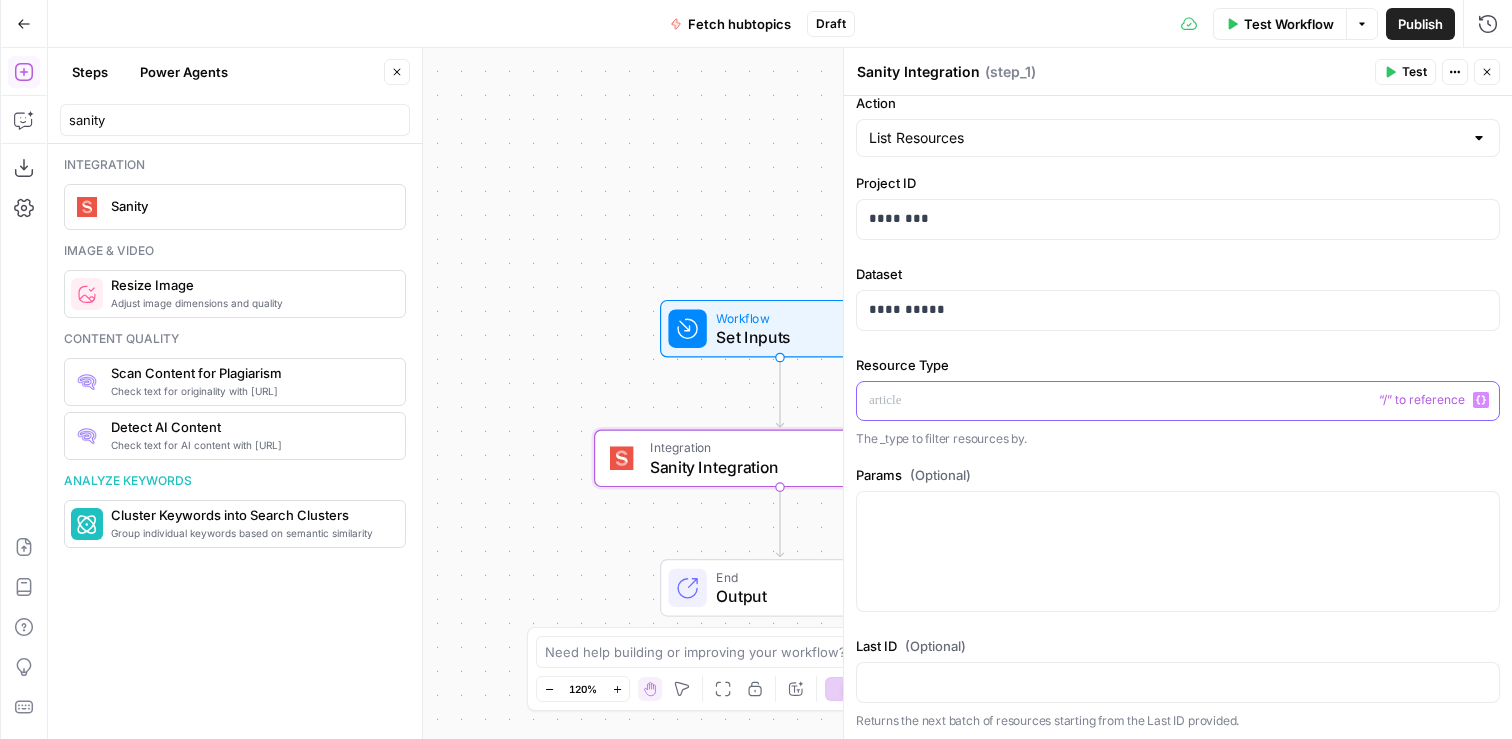 type 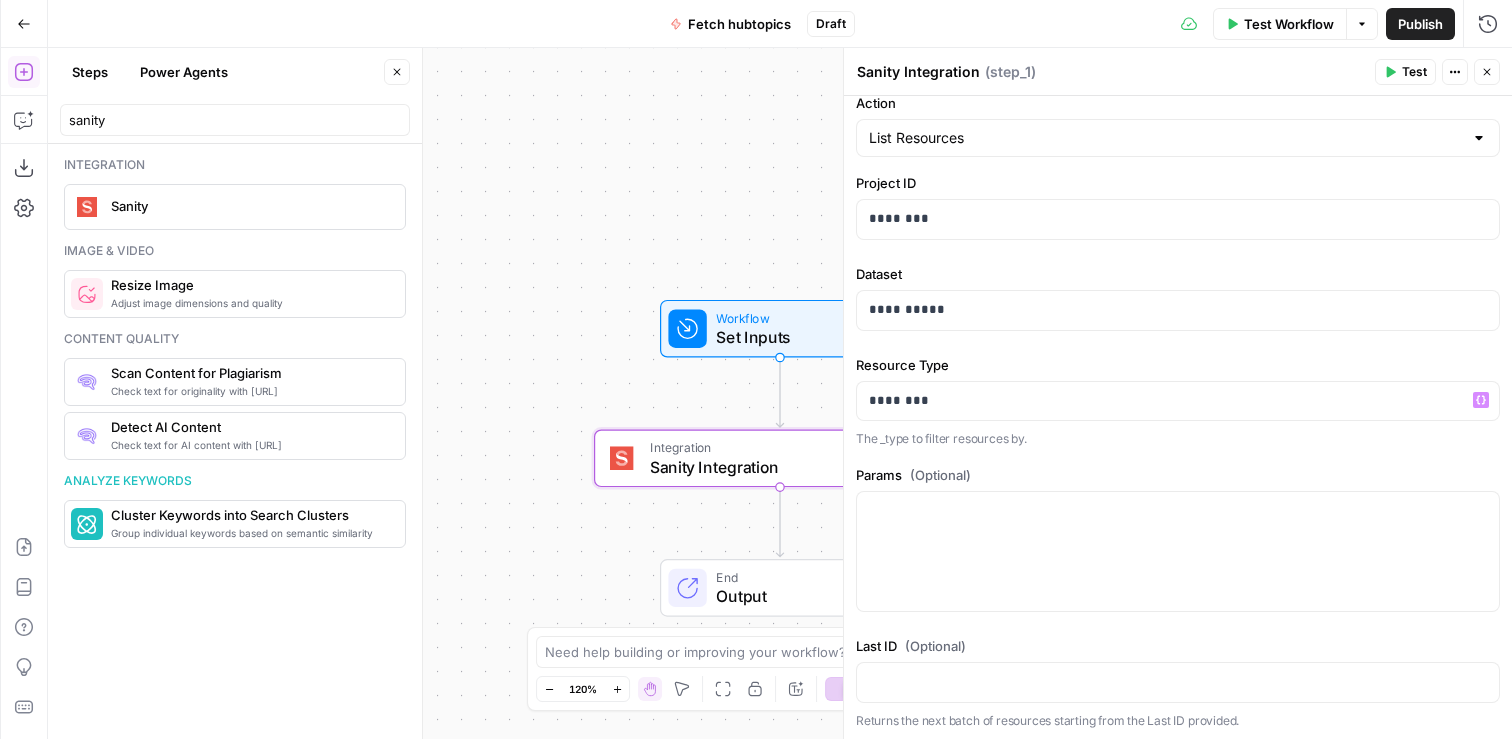 click on "**********" at bounding box center [1178, 417] 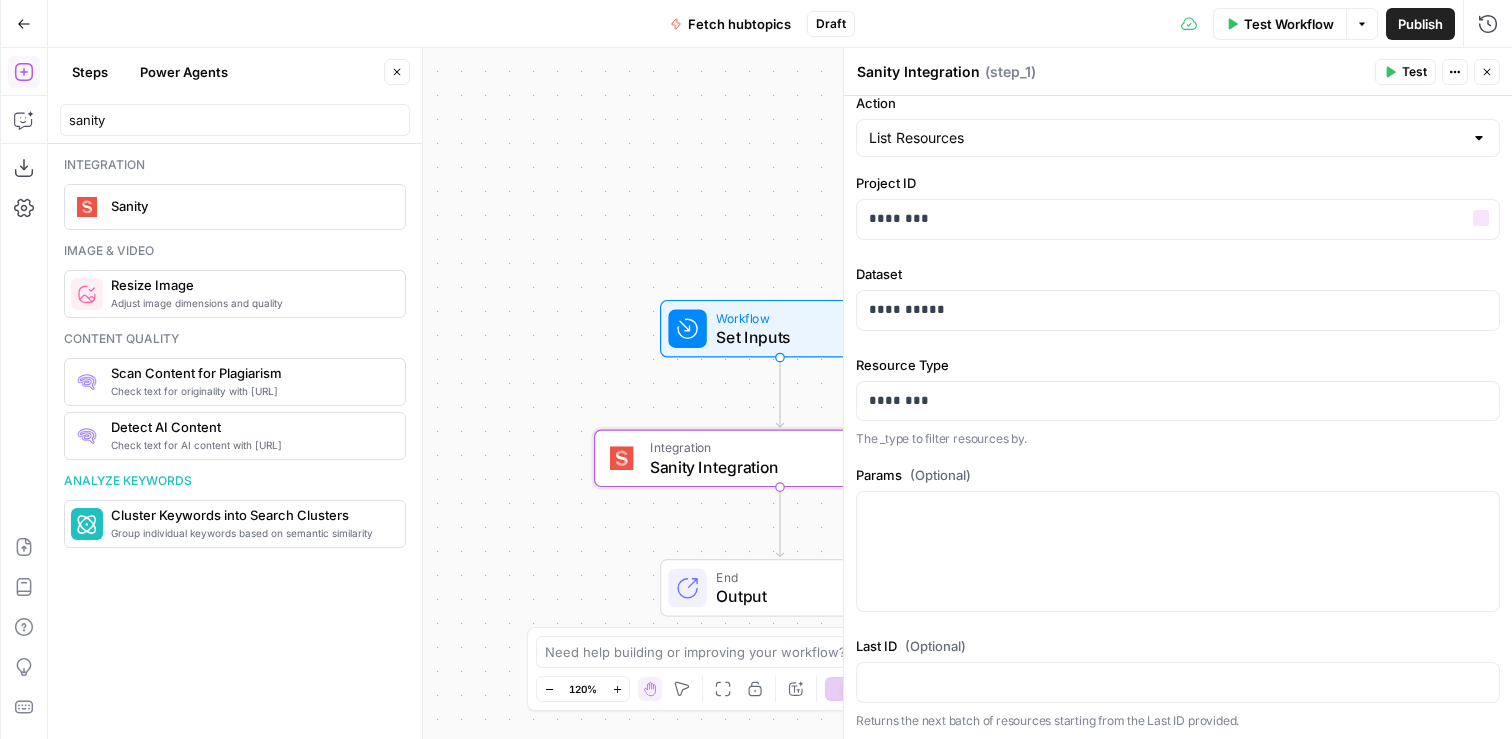 scroll, scrollTop: 146, scrollLeft: 0, axis: vertical 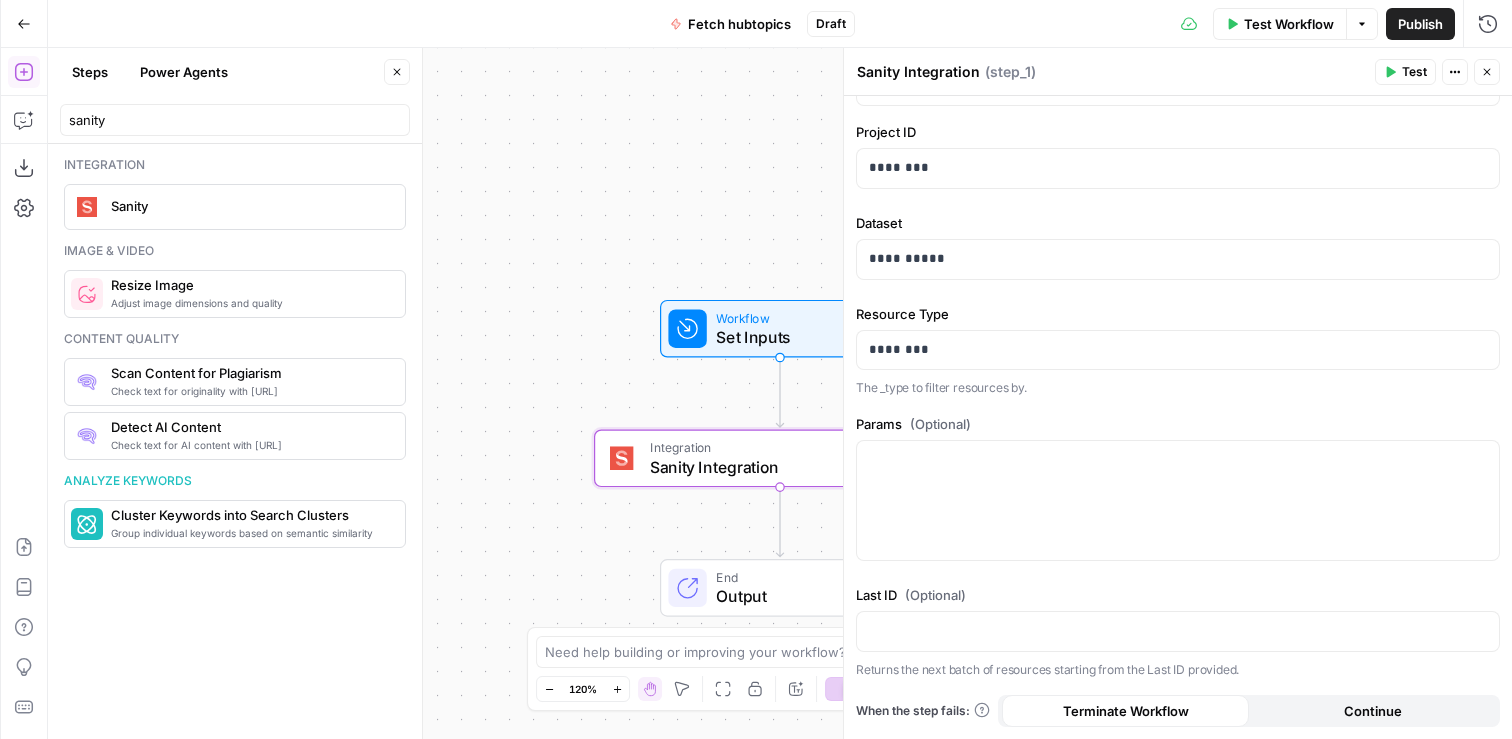 click on "Publish P" at bounding box center (1419, 66) 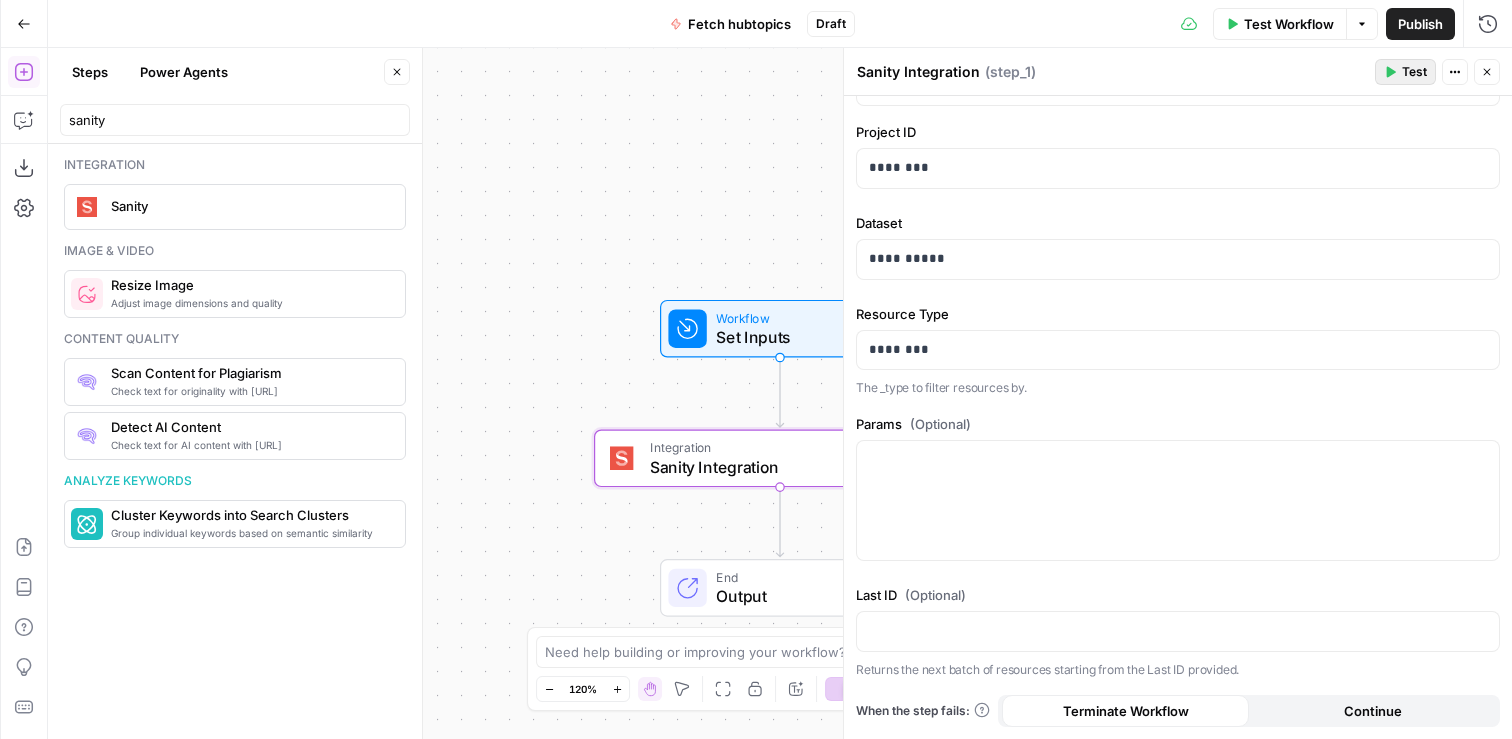 click on "Test" at bounding box center [1414, 72] 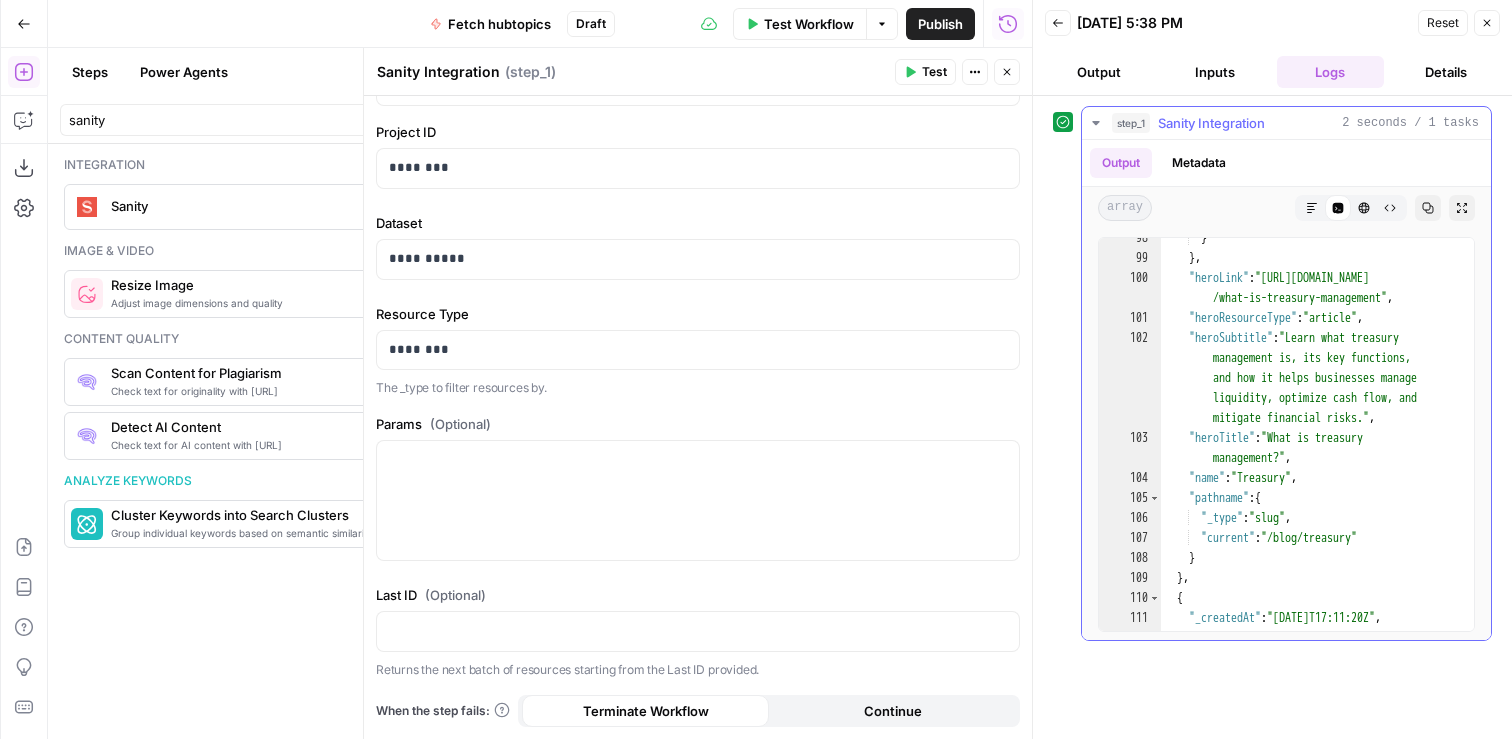 scroll, scrollTop: 1946, scrollLeft: 0, axis: vertical 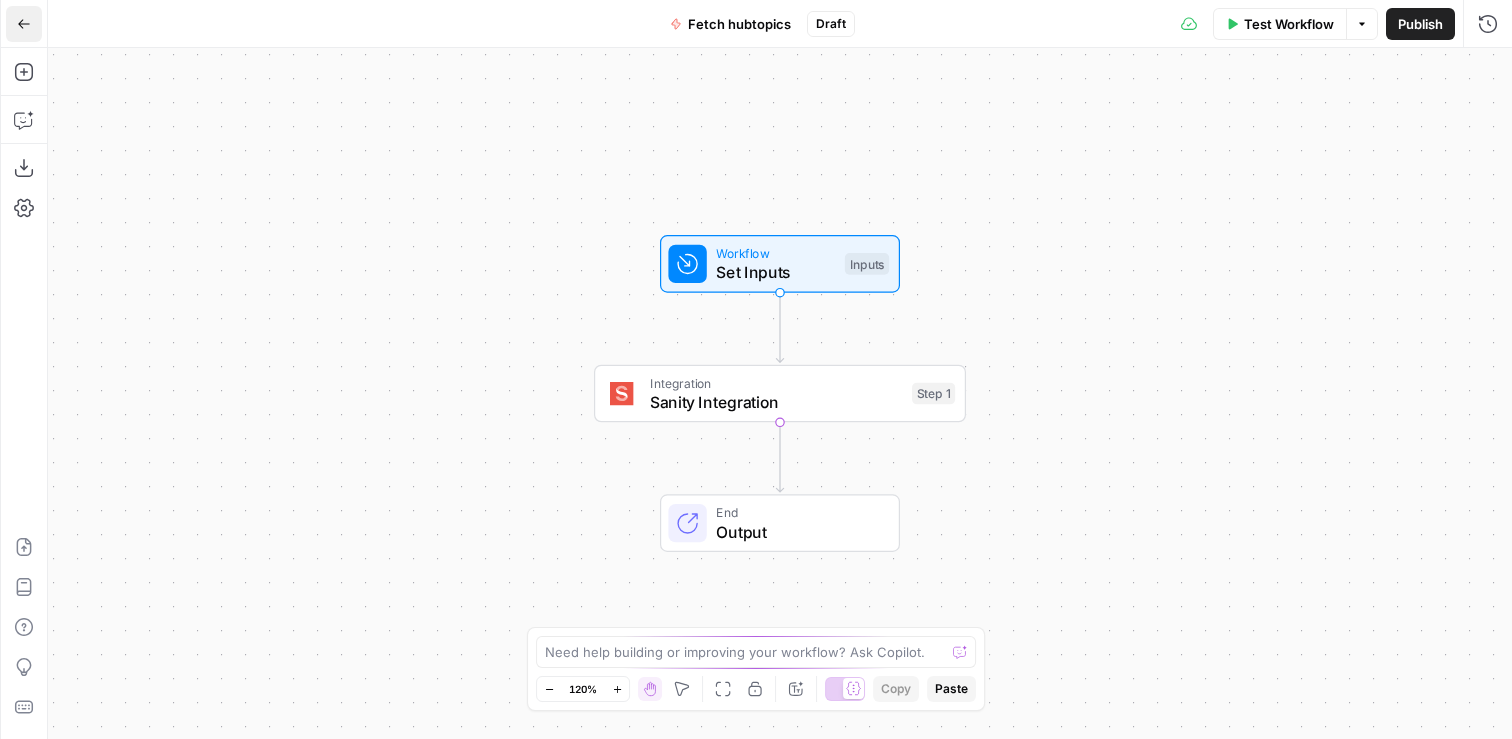 click on "Go Back" at bounding box center (24, 24) 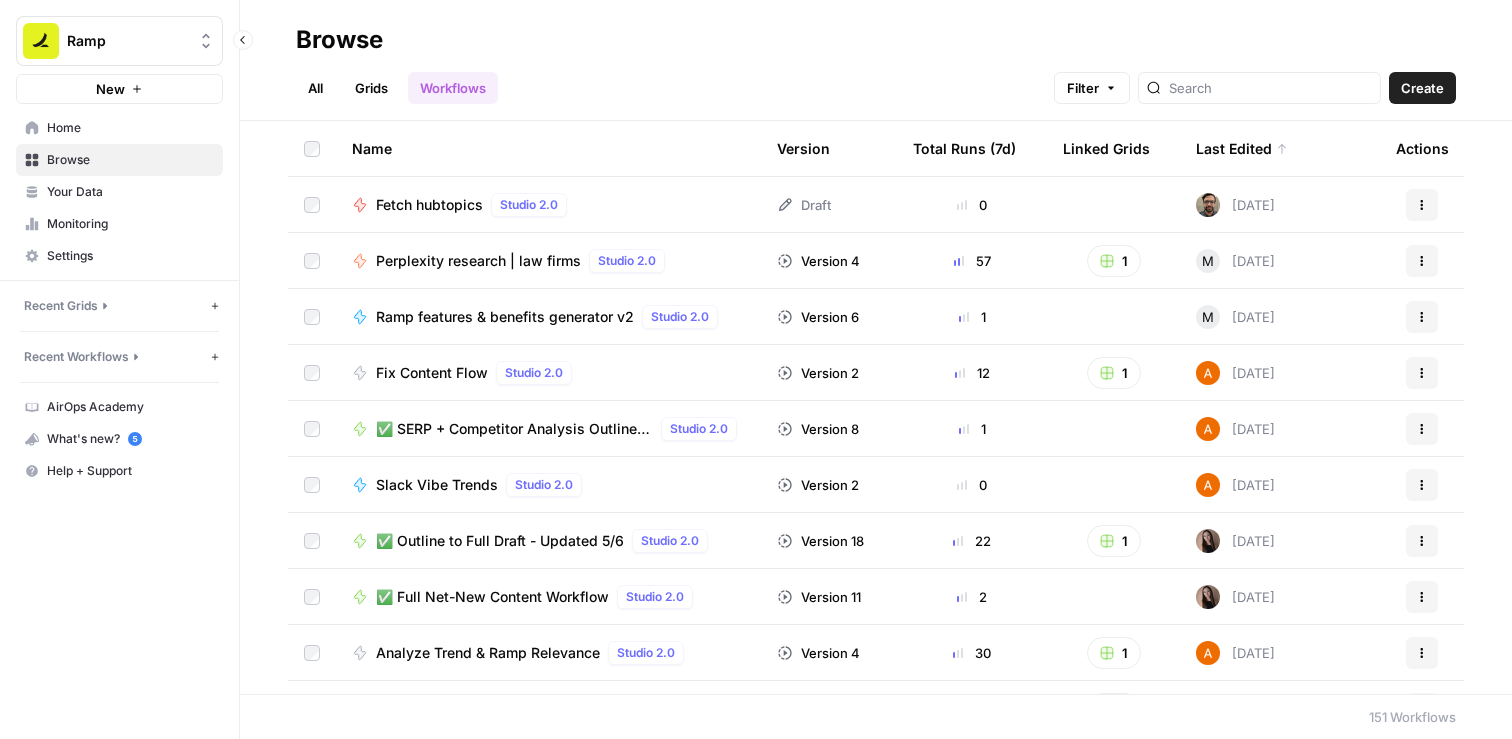 click on "Recent Workflows" at bounding box center [76, 357] 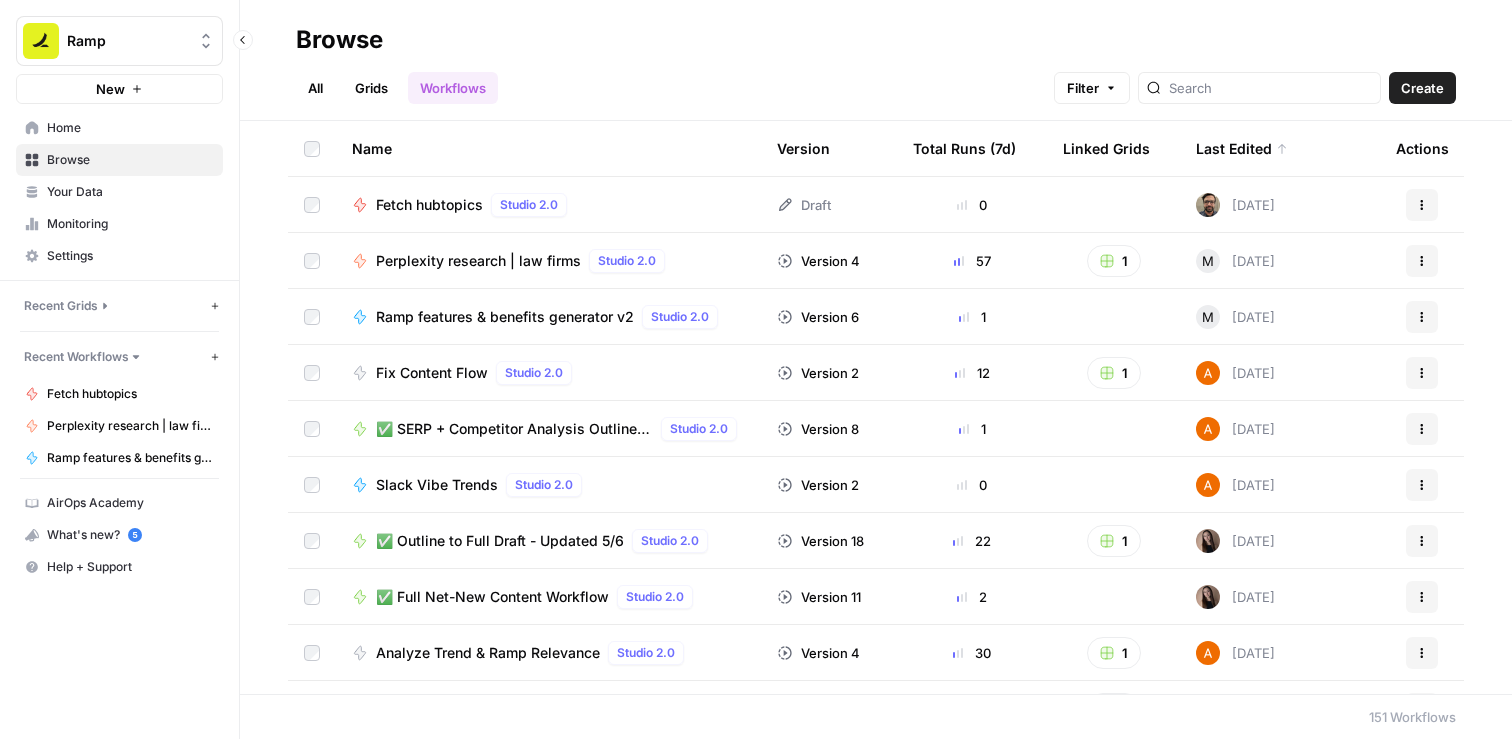 click on "Recent Workflows" at bounding box center (76, 357) 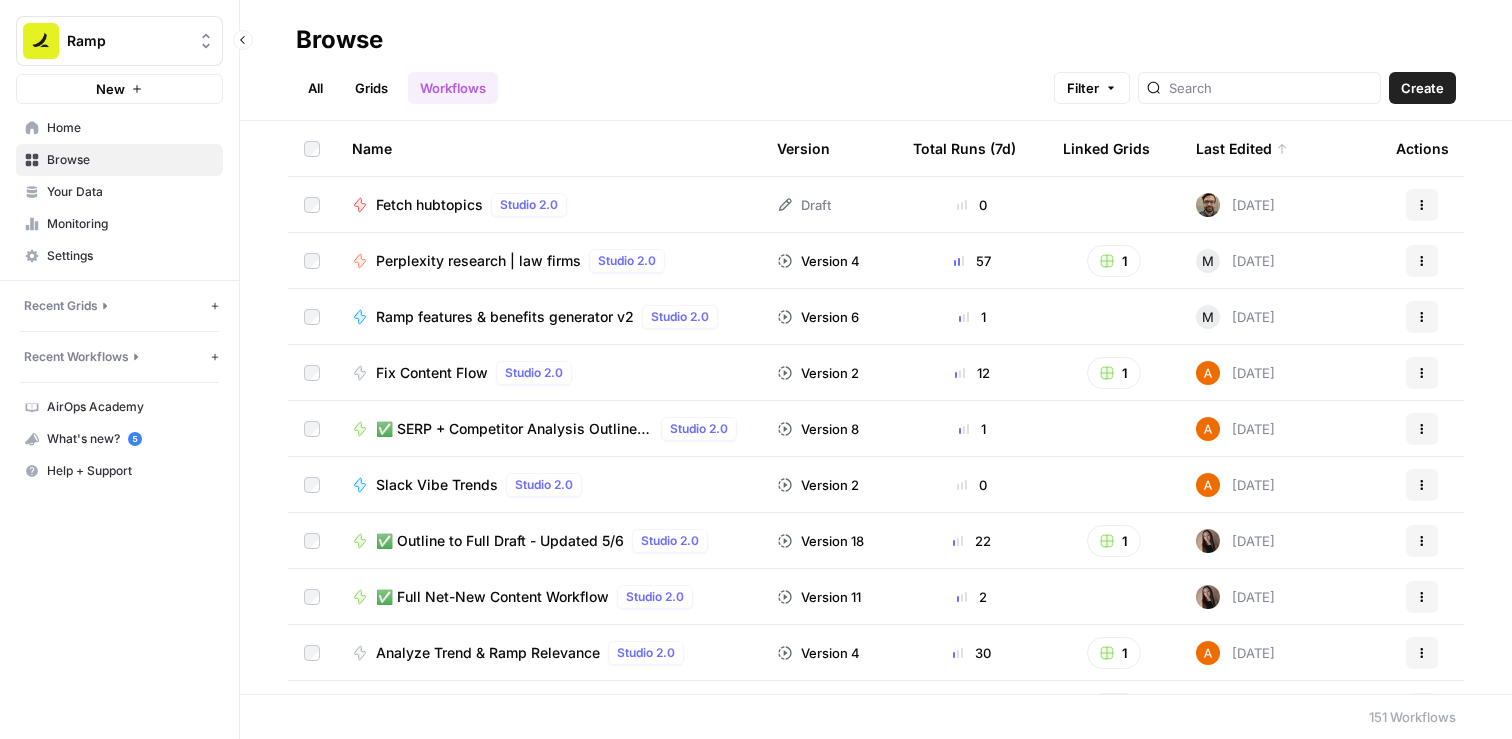 click on "Recent Workflows" at bounding box center (76, 357) 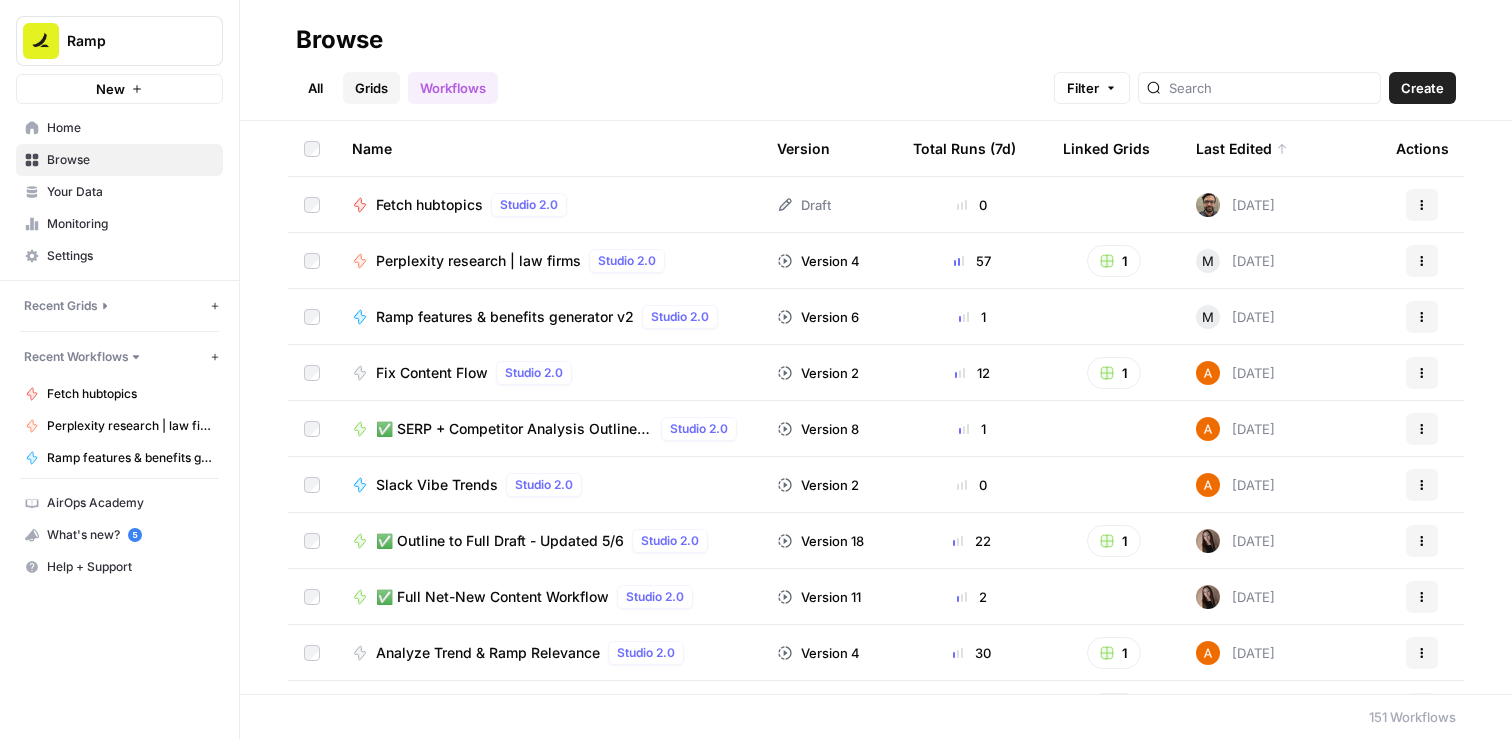 click on "Grids" at bounding box center (371, 88) 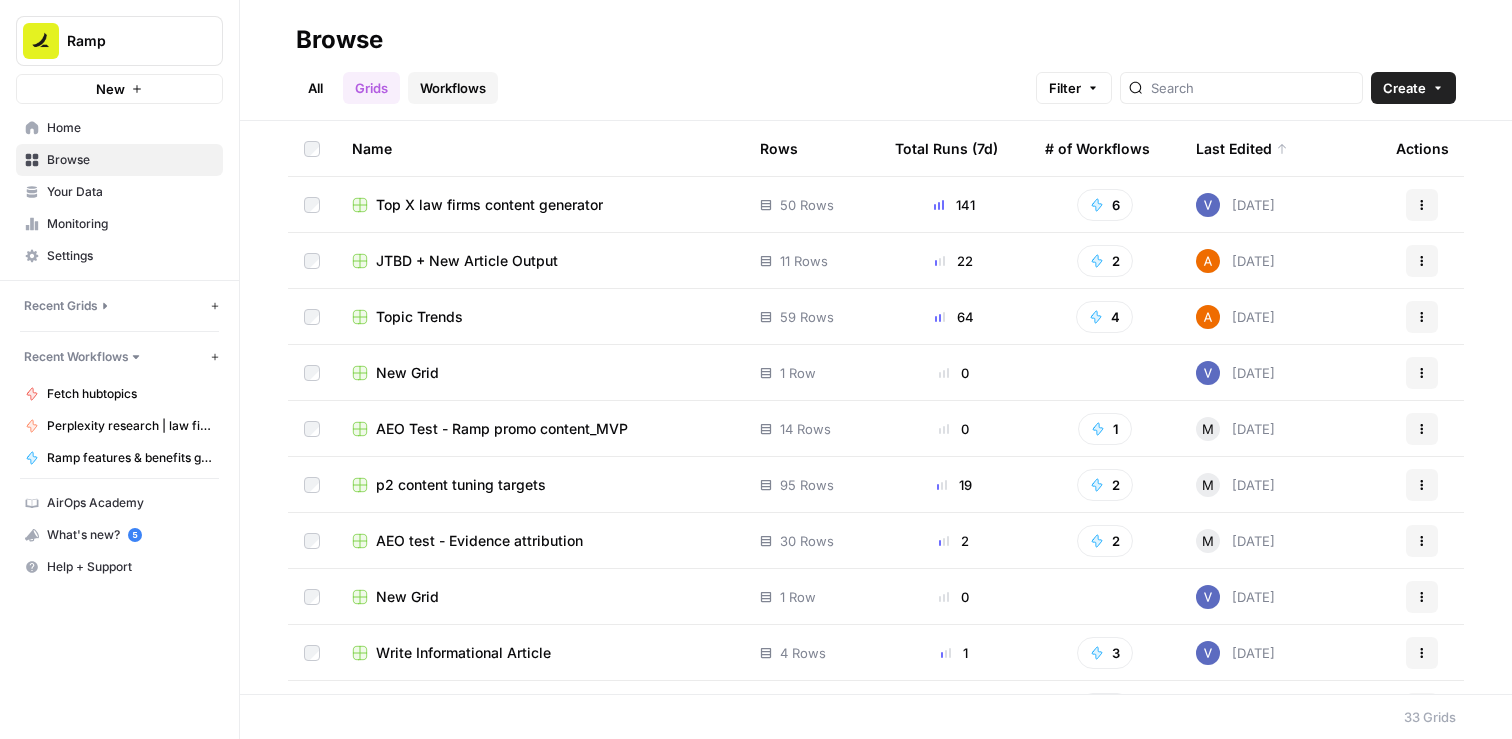 click on "Workflows" at bounding box center [453, 88] 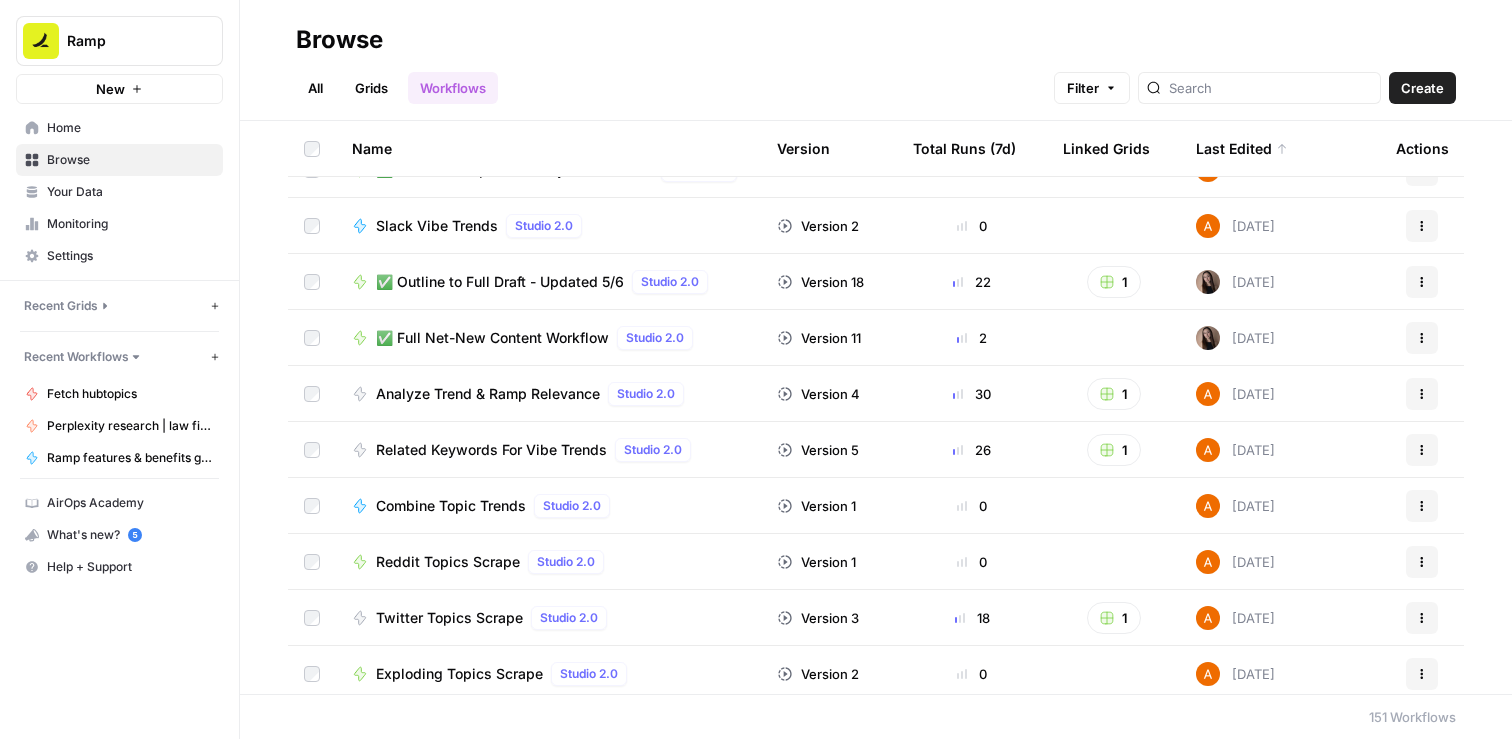 scroll, scrollTop: 0, scrollLeft: 0, axis: both 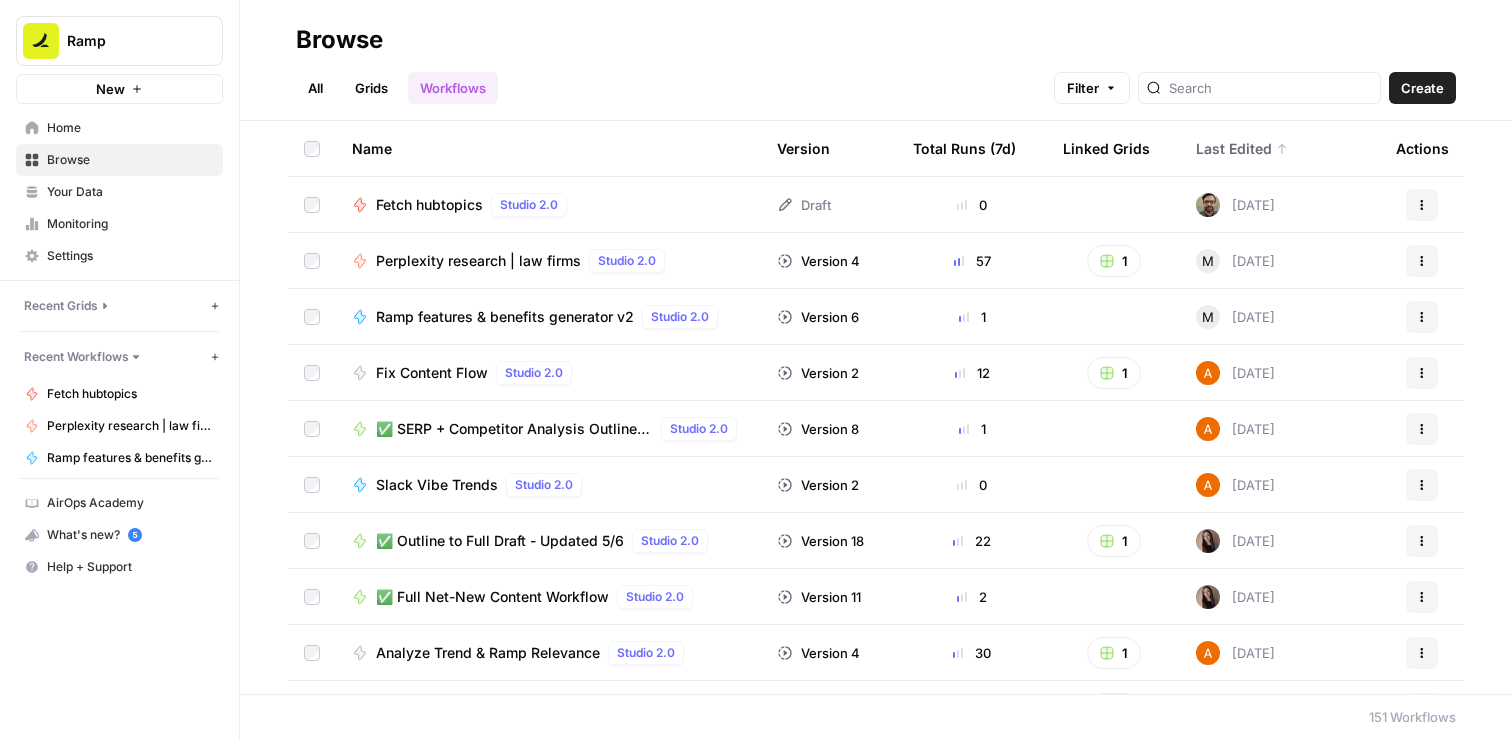 click on "Last Edited" at bounding box center [1242, 148] 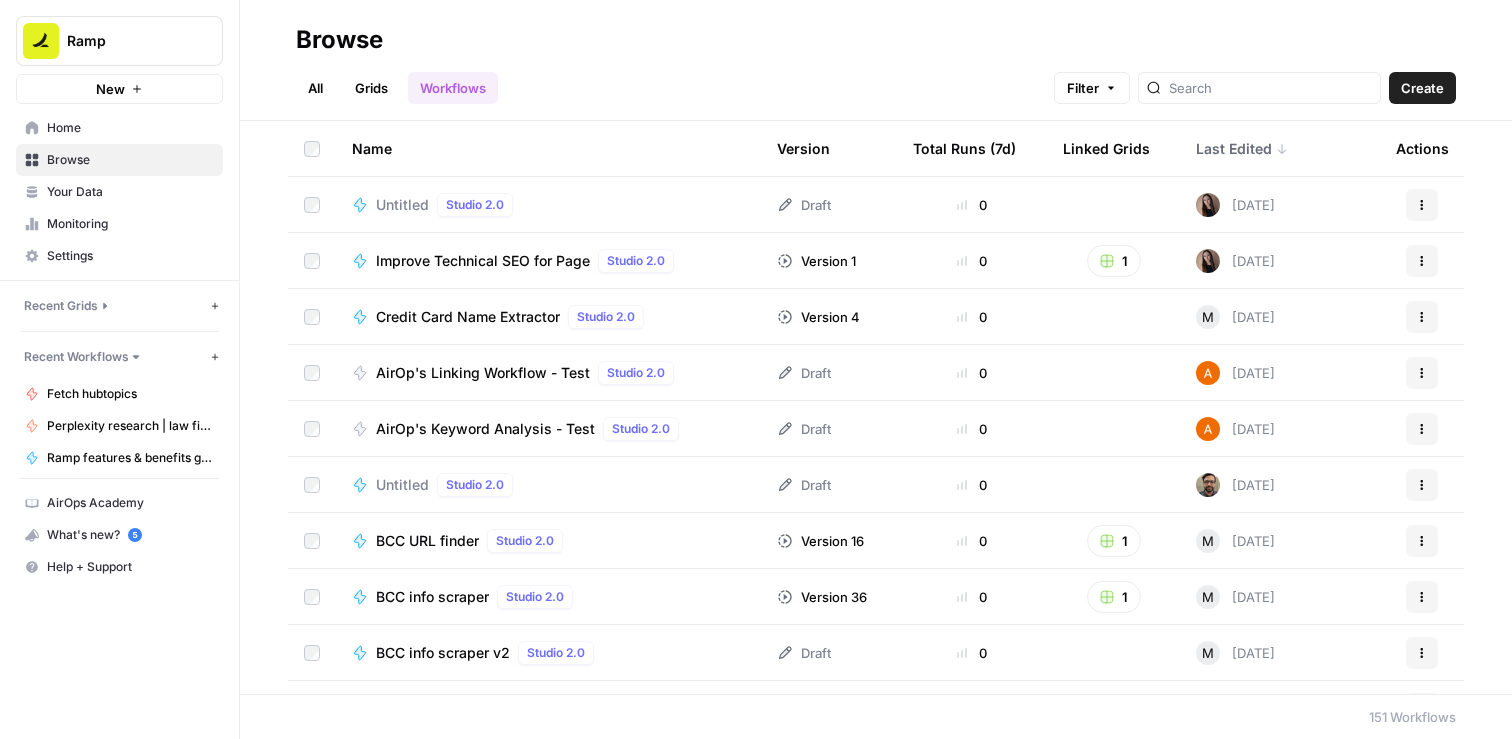 click on "Last Edited" at bounding box center [1242, 148] 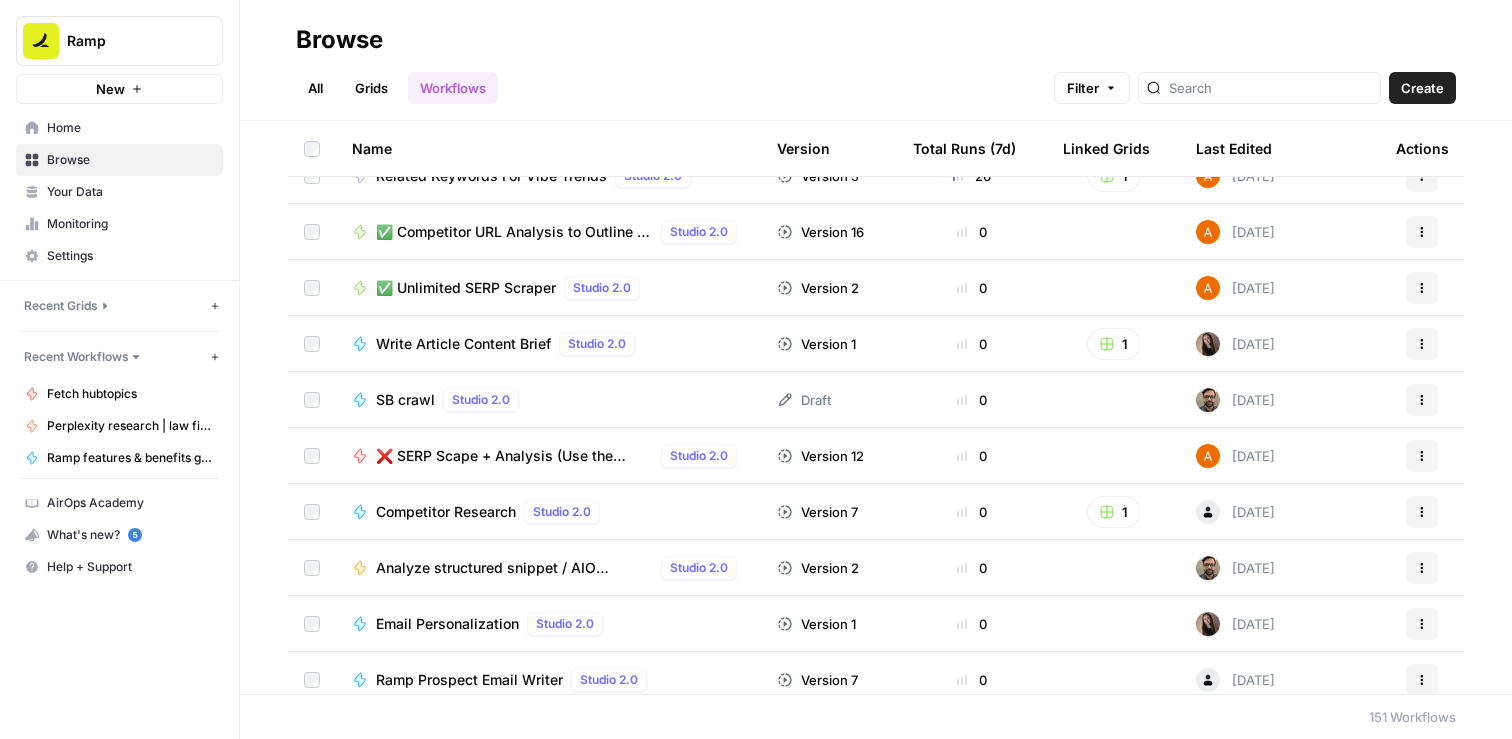 scroll, scrollTop: 2499, scrollLeft: 0, axis: vertical 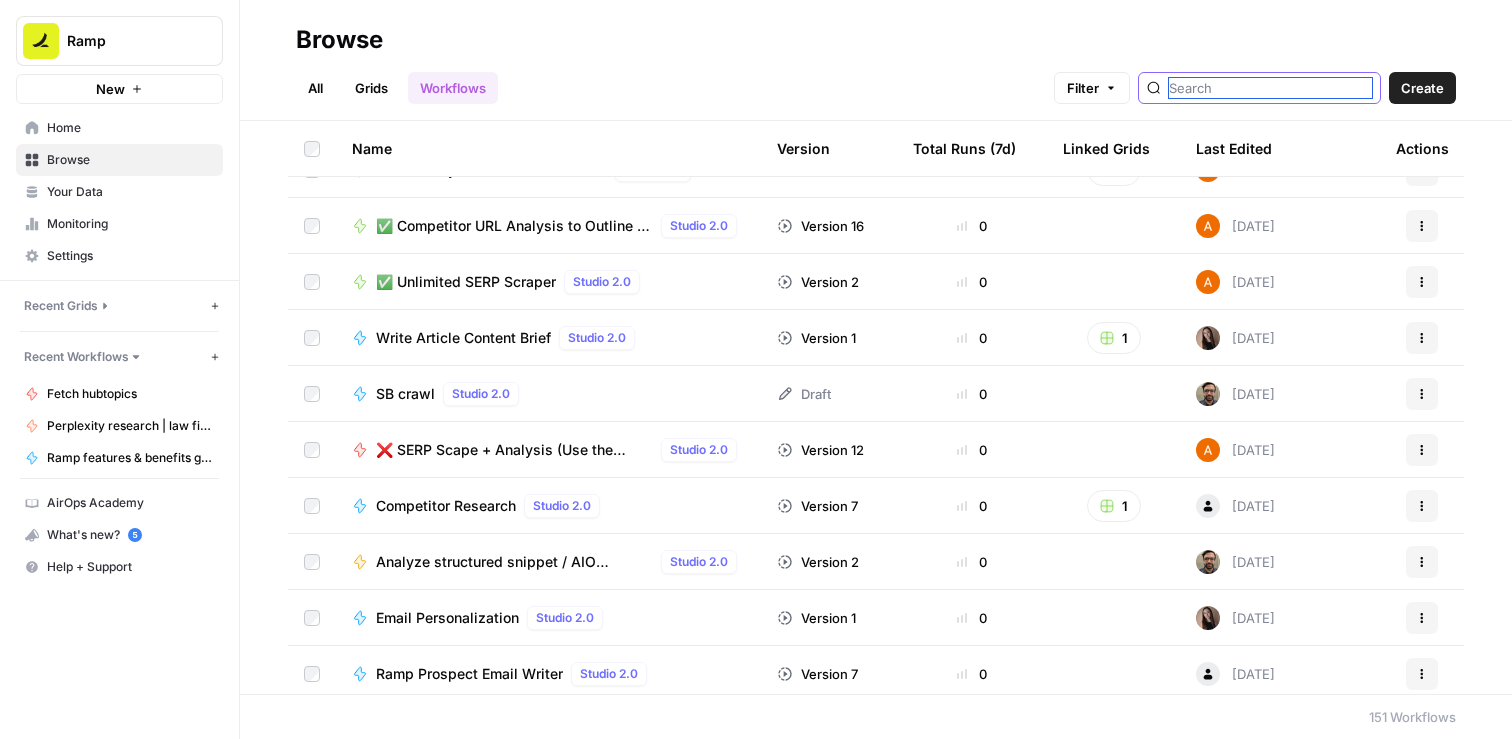 click at bounding box center (1270, 88) 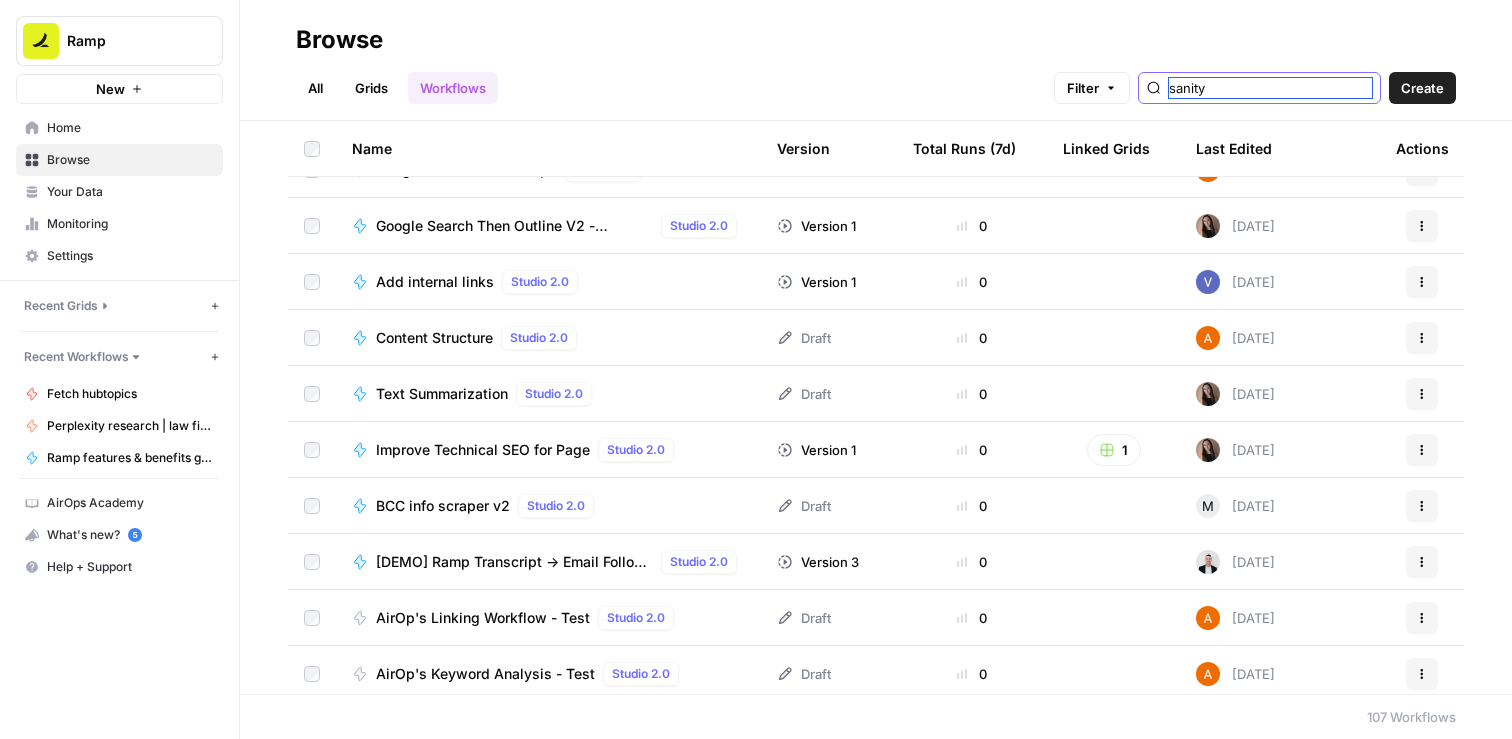 type on "sanity" 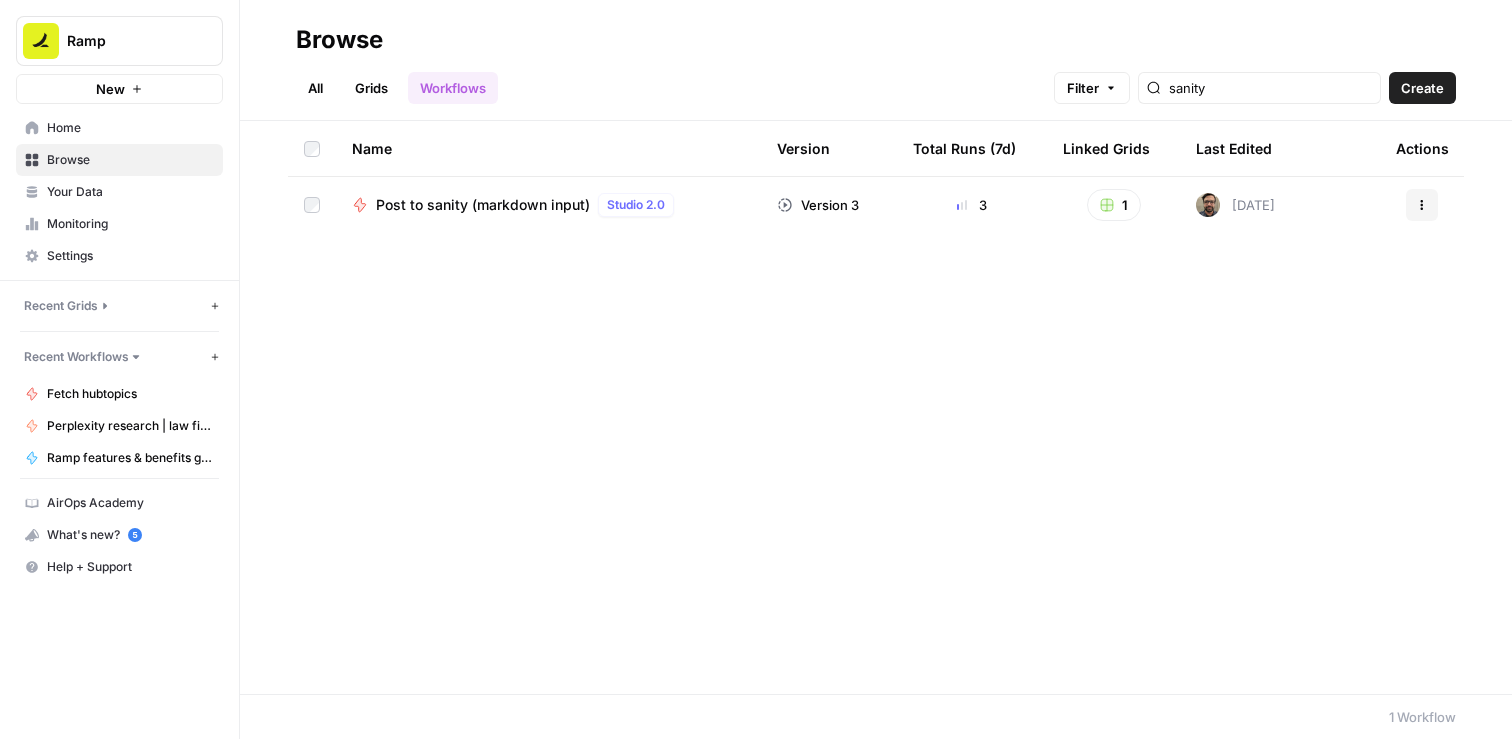 click on "Post to sanity (markdown input)" at bounding box center (483, 205) 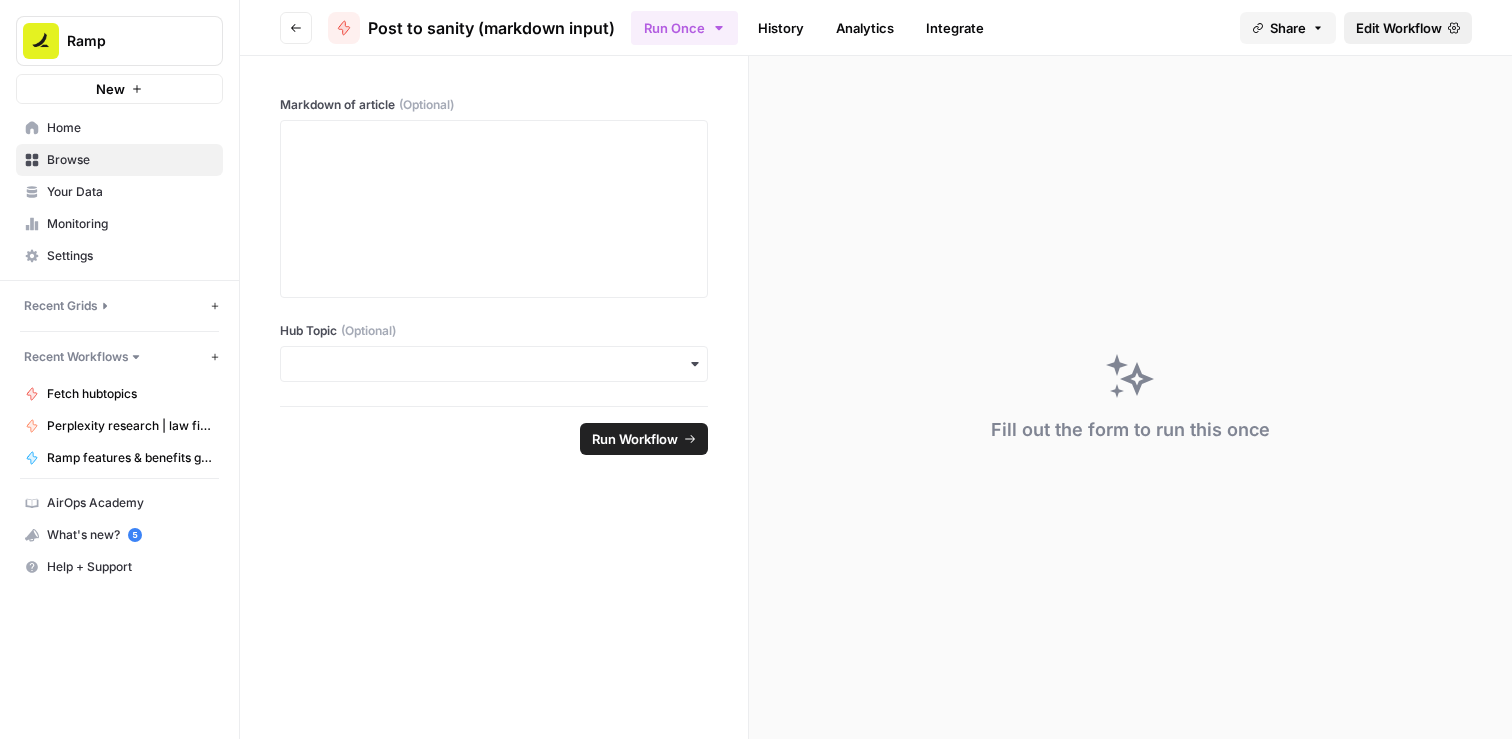 click on "Edit Workflow" at bounding box center [1399, 28] 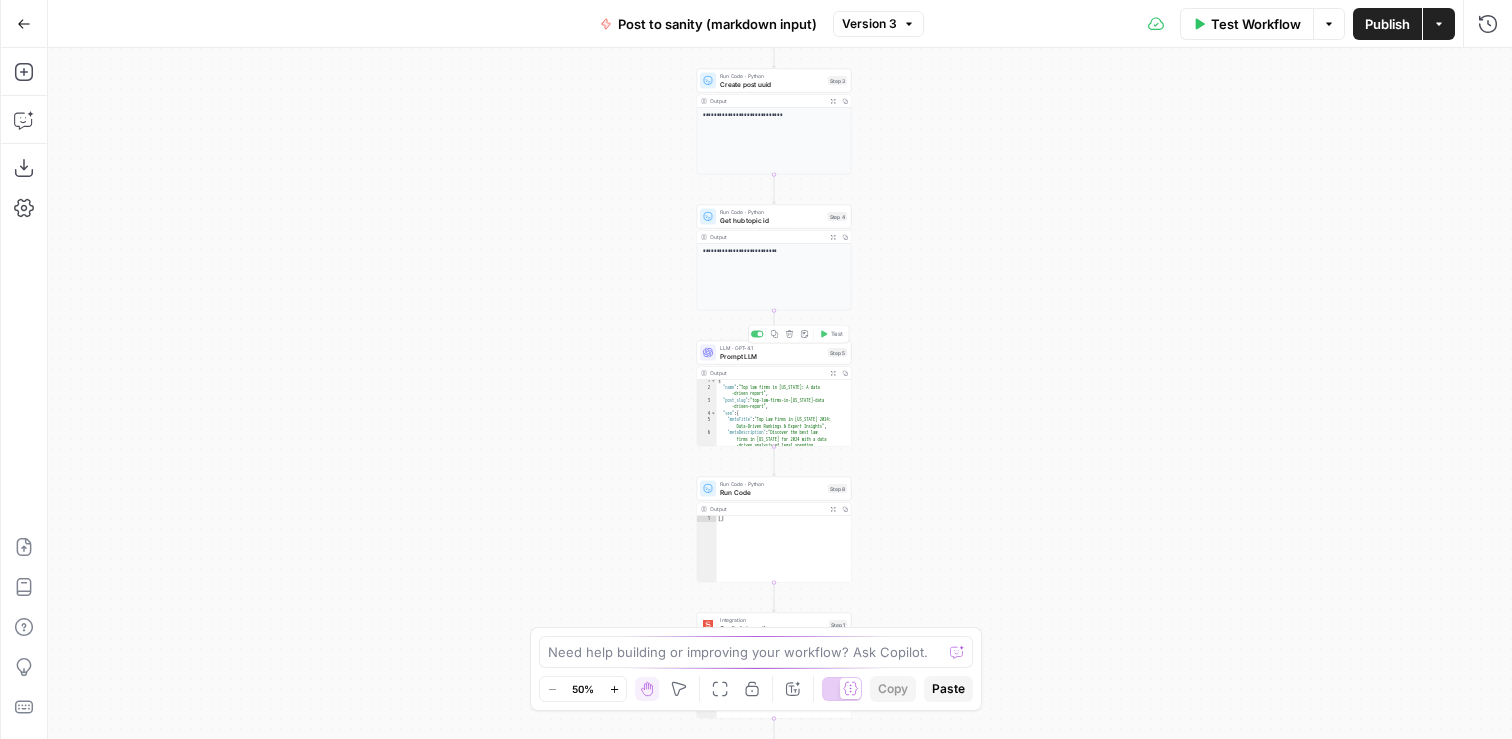scroll, scrollTop: 112, scrollLeft: 0, axis: vertical 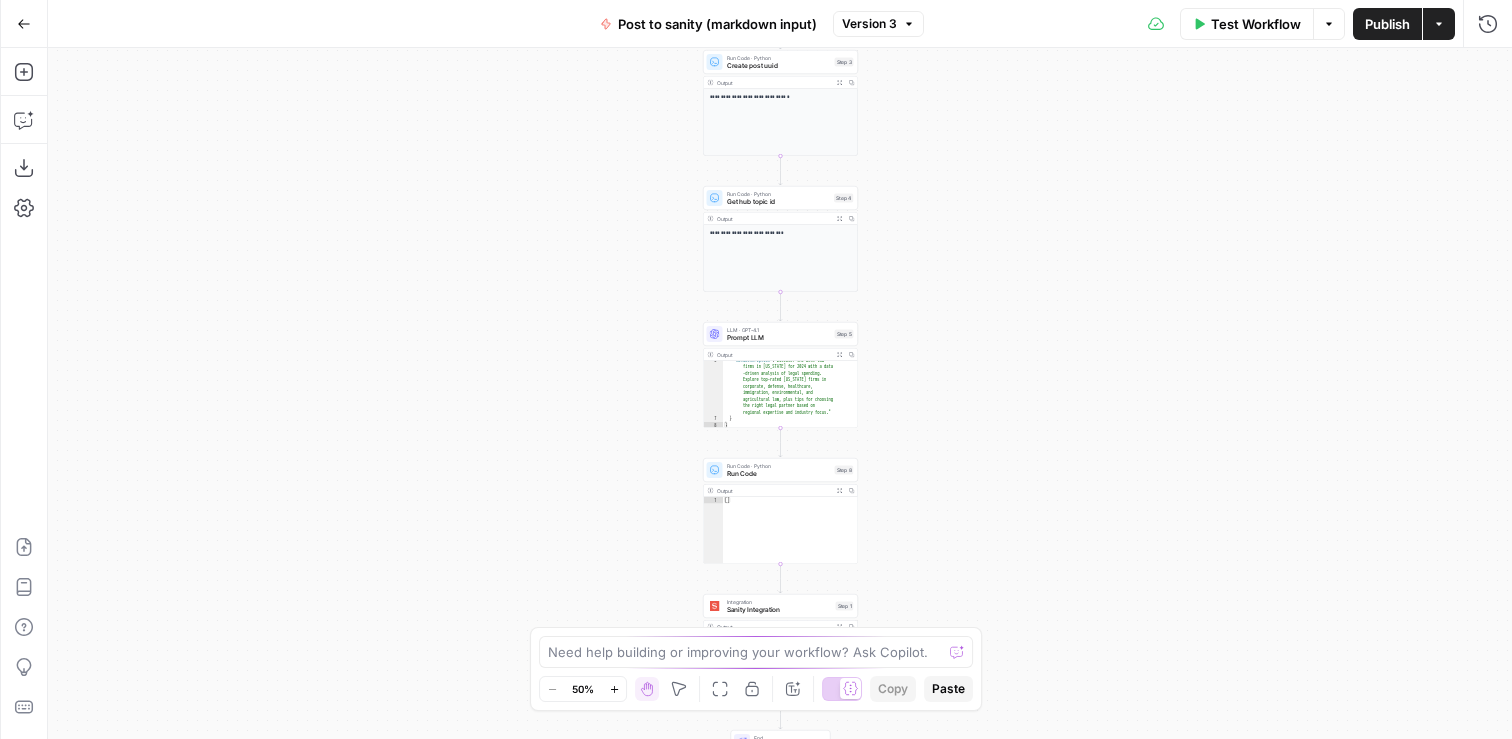 click on "Integration Sanity Integration Step 1 Copy step Delete step Add Note Test" at bounding box center [780, 606] 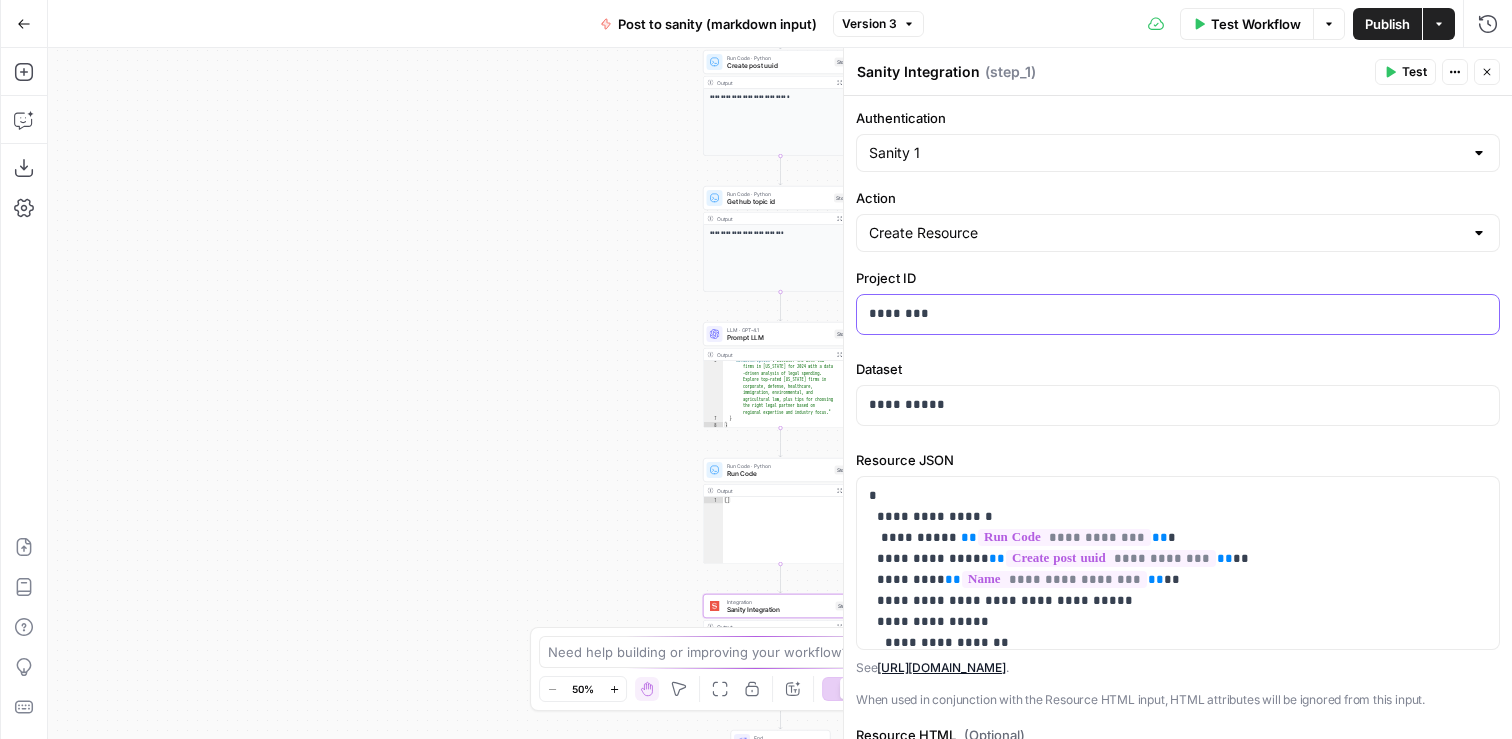 click on "********" at bounding box center (1178, 313) 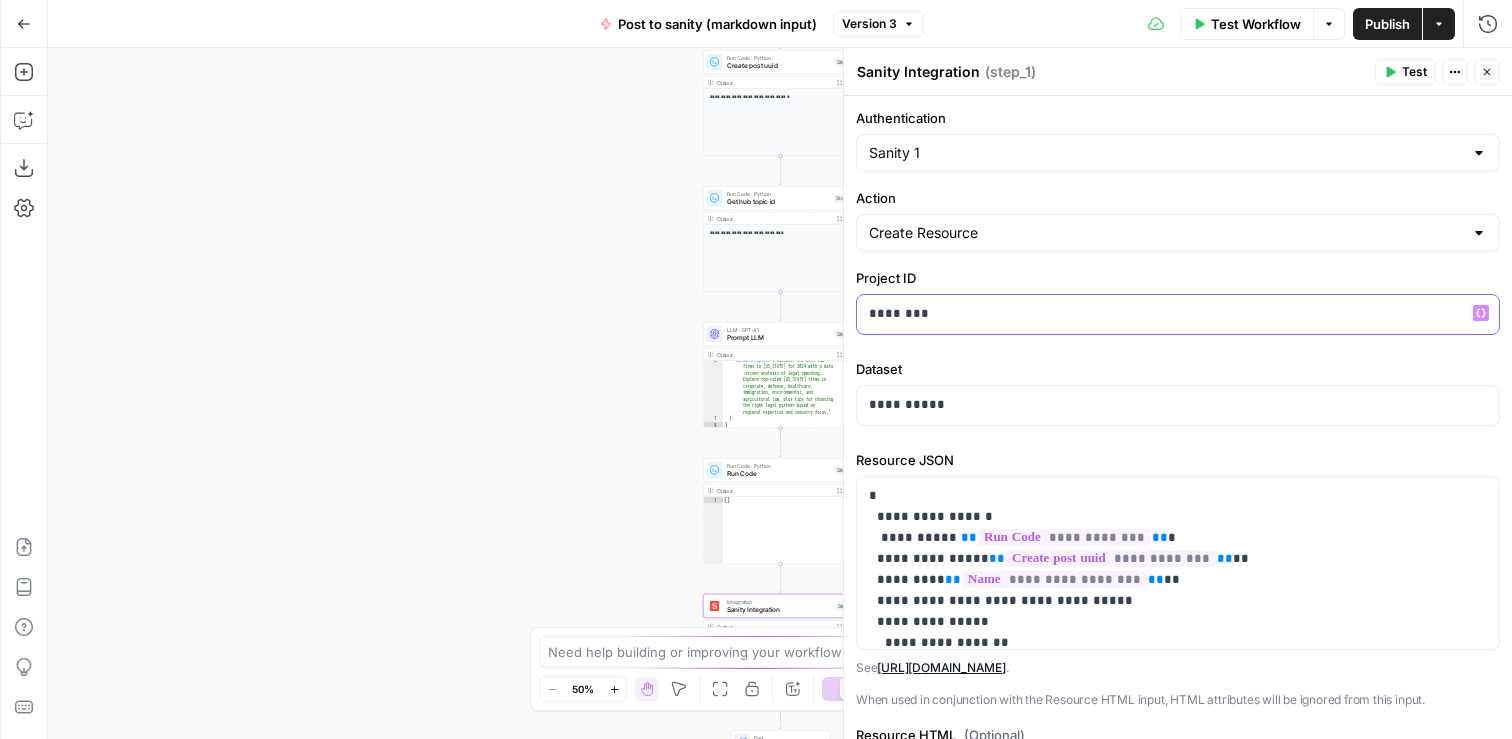 click on "********" at bounding box center [1178, 313] 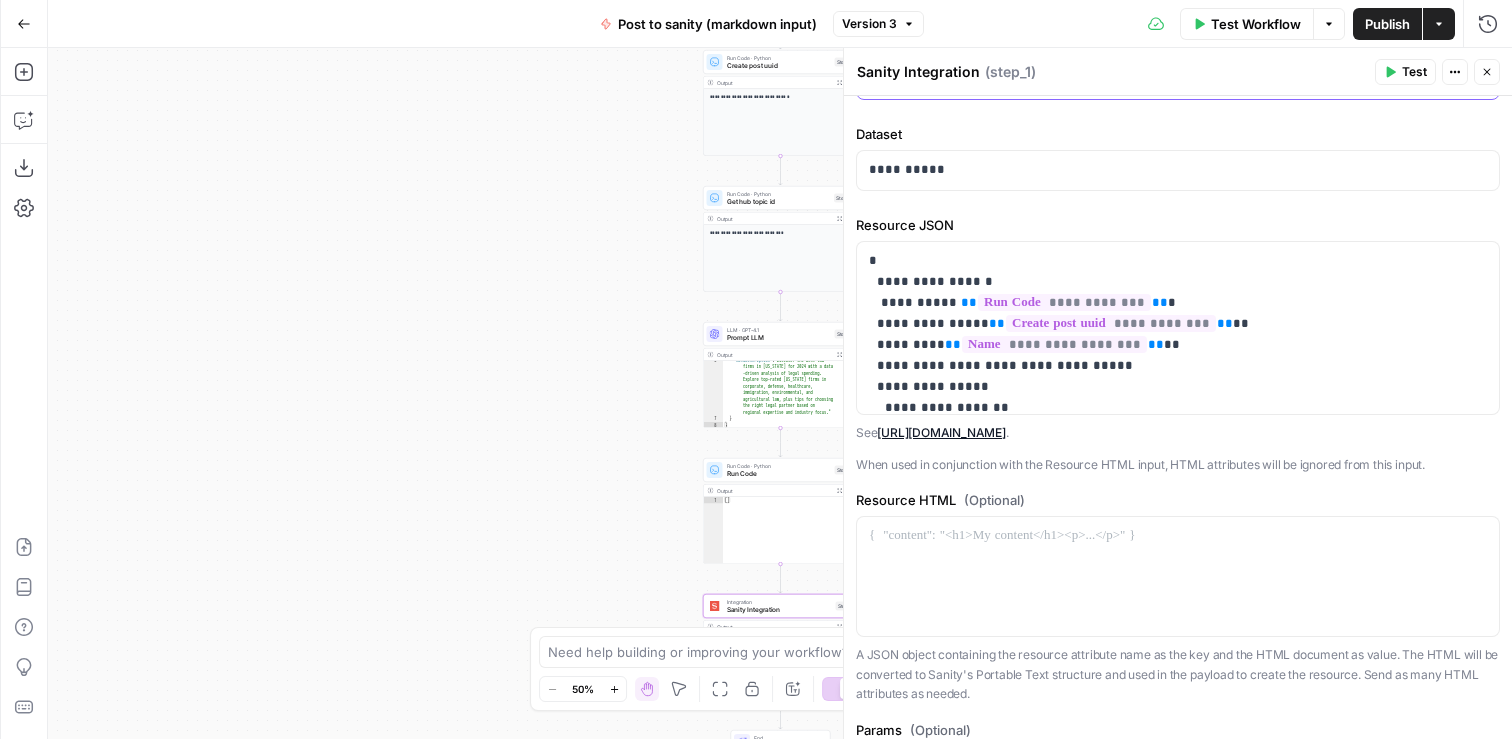 scroll, scrollTop: 250, scrollLeft: 0, axis: vertical 